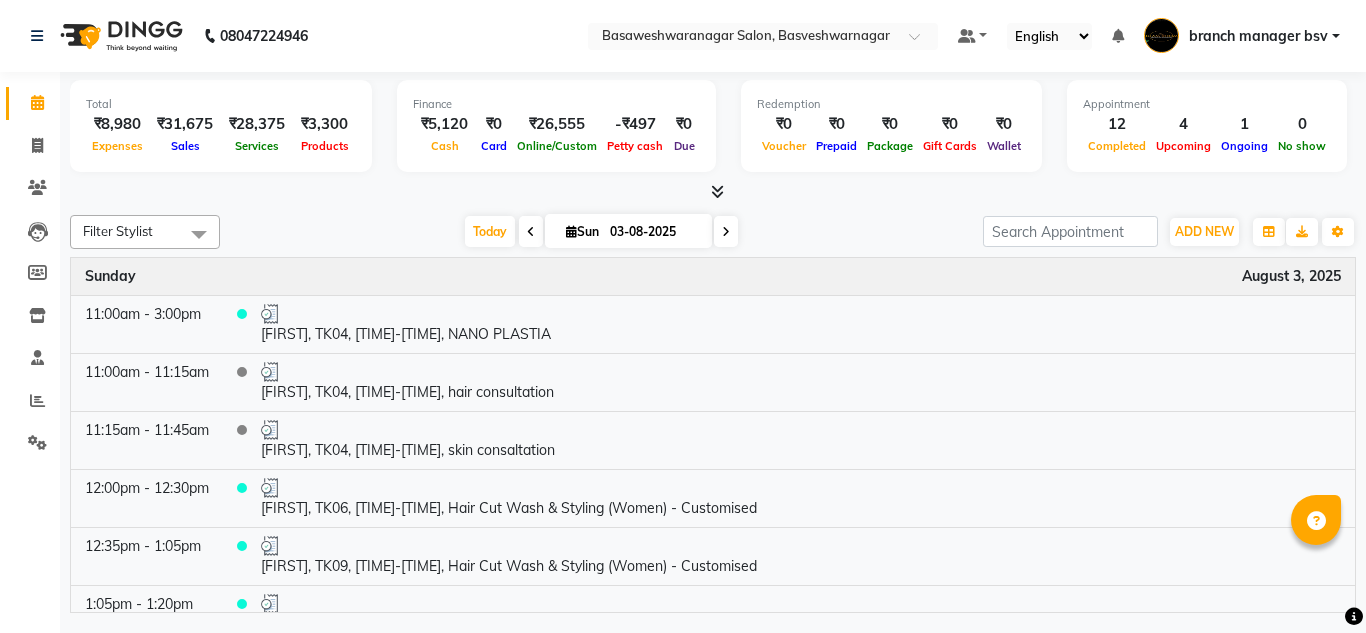 scroll, scrollTop: 0, scrollLeft: 0, axis: both 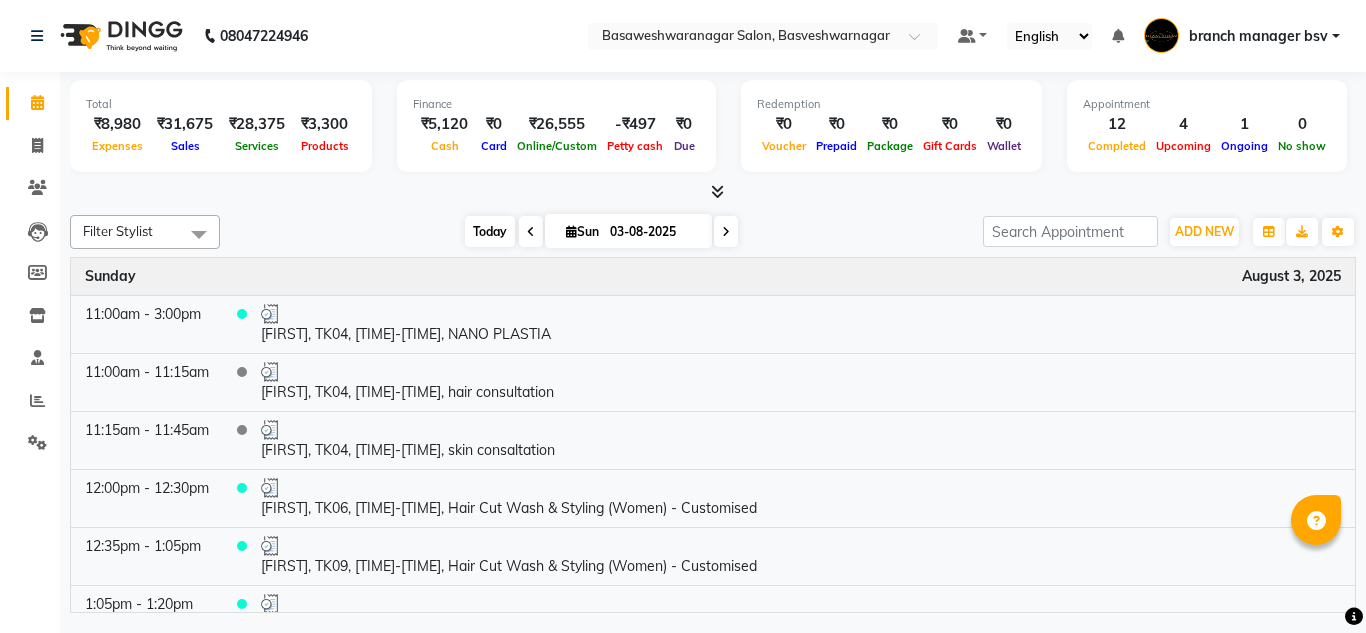 click on "Today" at bounding box center (490, 231) 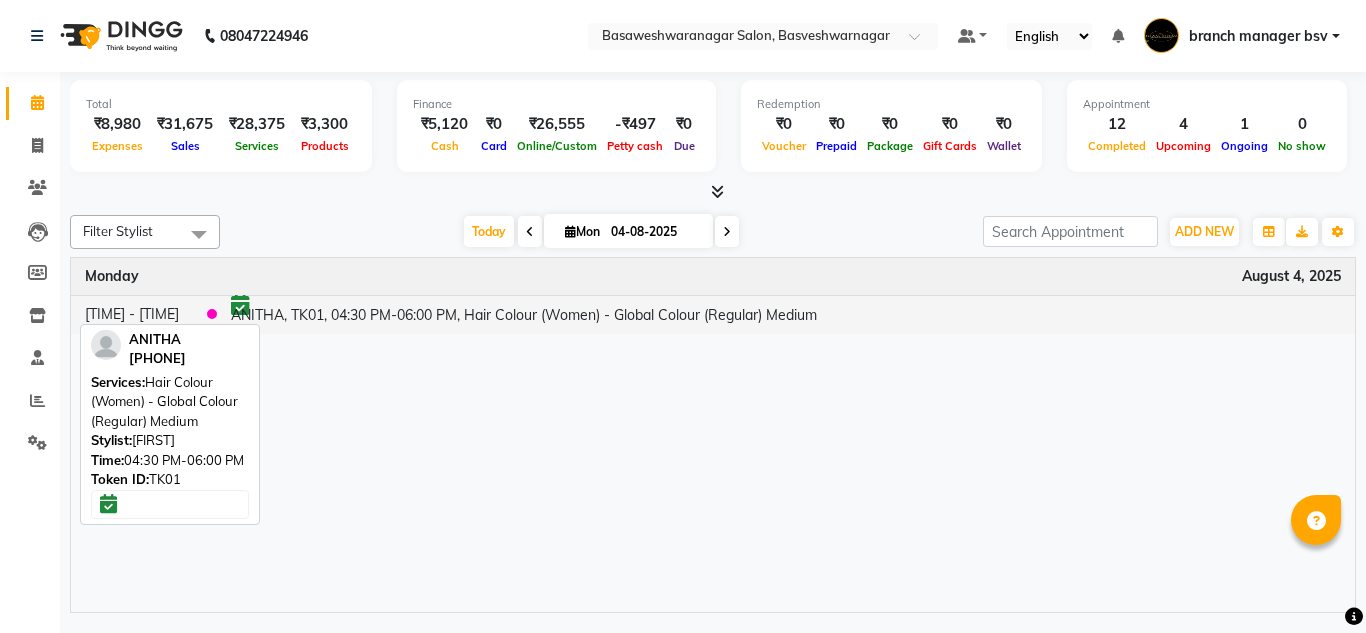 click on "ANITHA, TK01, 04:30 PM-06:00 PM, Hair Colour (Women) - Global Colour (Regular) Medium" at bounding box center (786, 314) 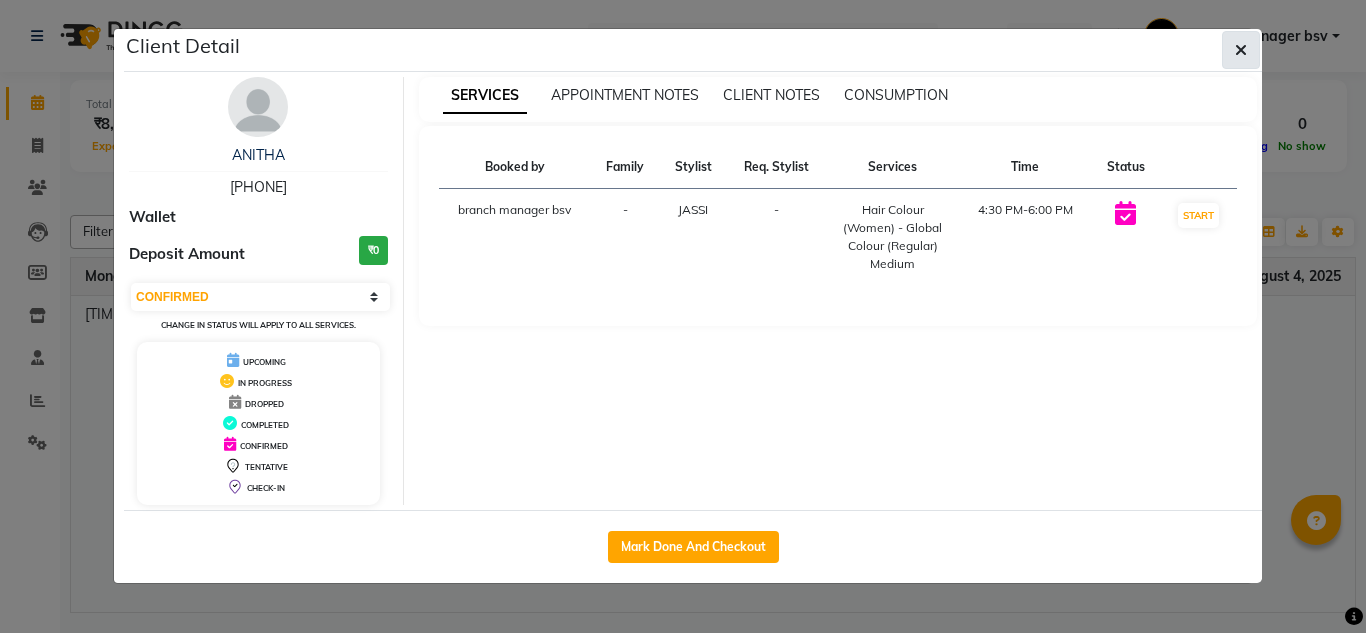 click 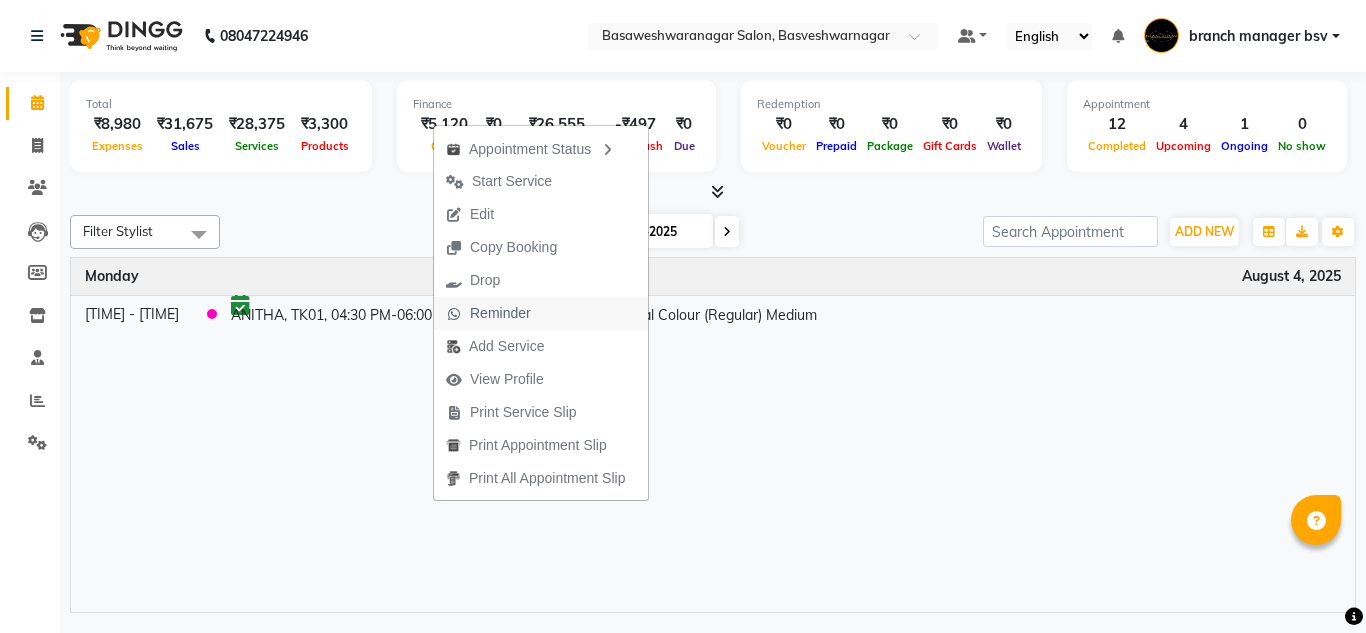 click on "Reminder" at bounding box center (500, 313) 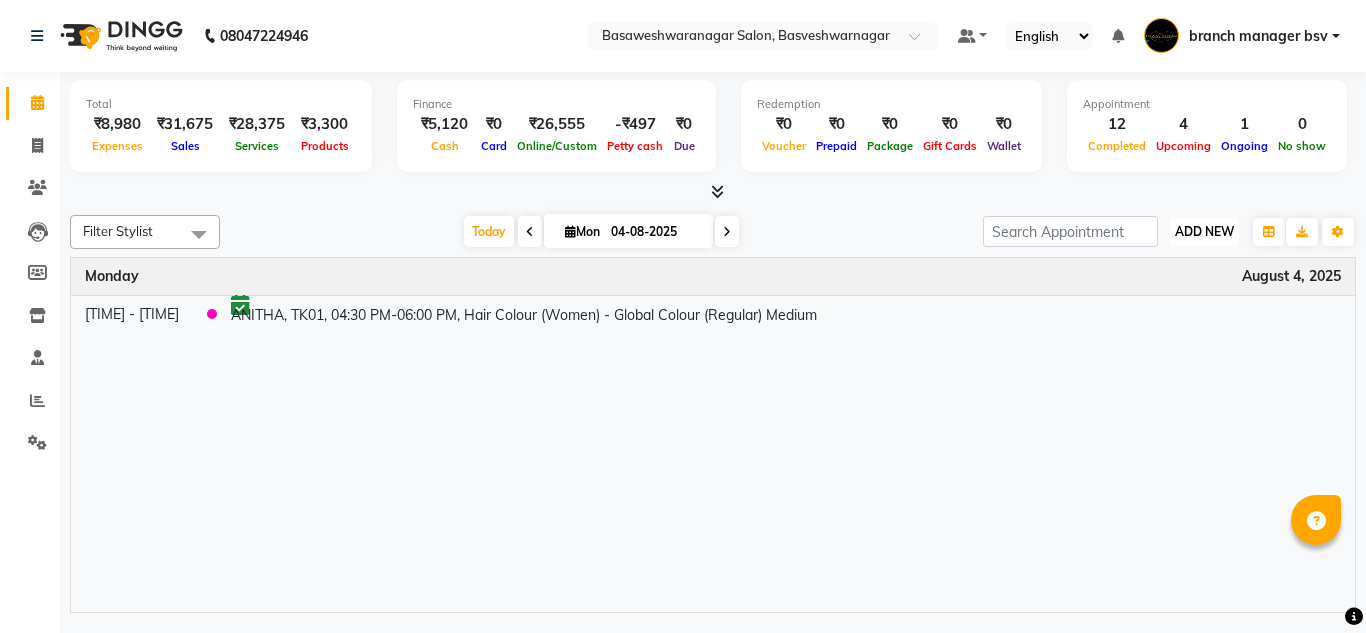 click on "ADD NEW" at bounding box center [1204, 231] 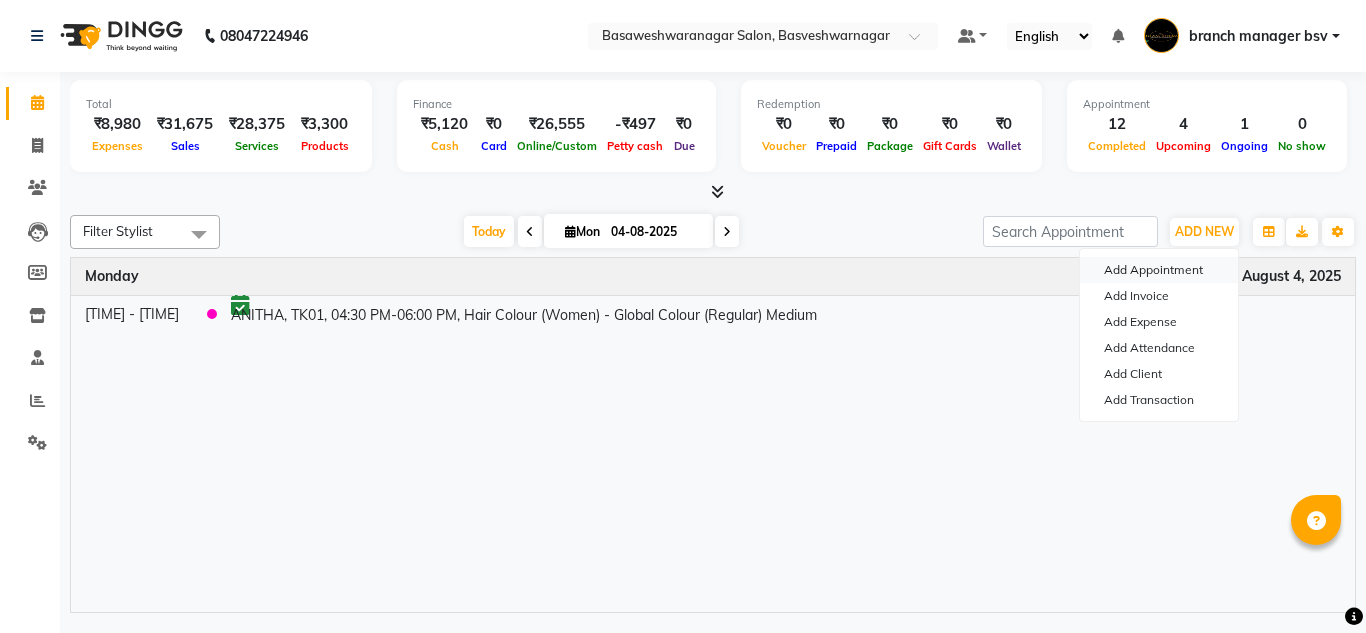 click on "Add Appointment" at bounding box center [1159, 270] 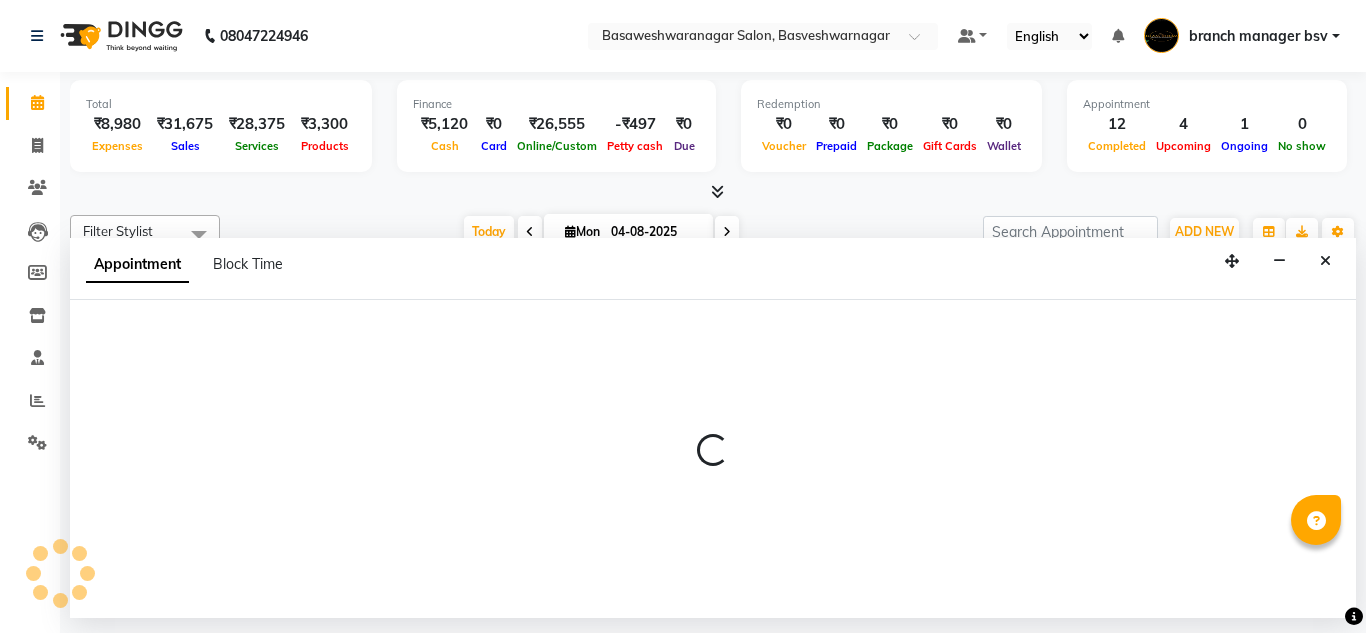 select on "tentative" 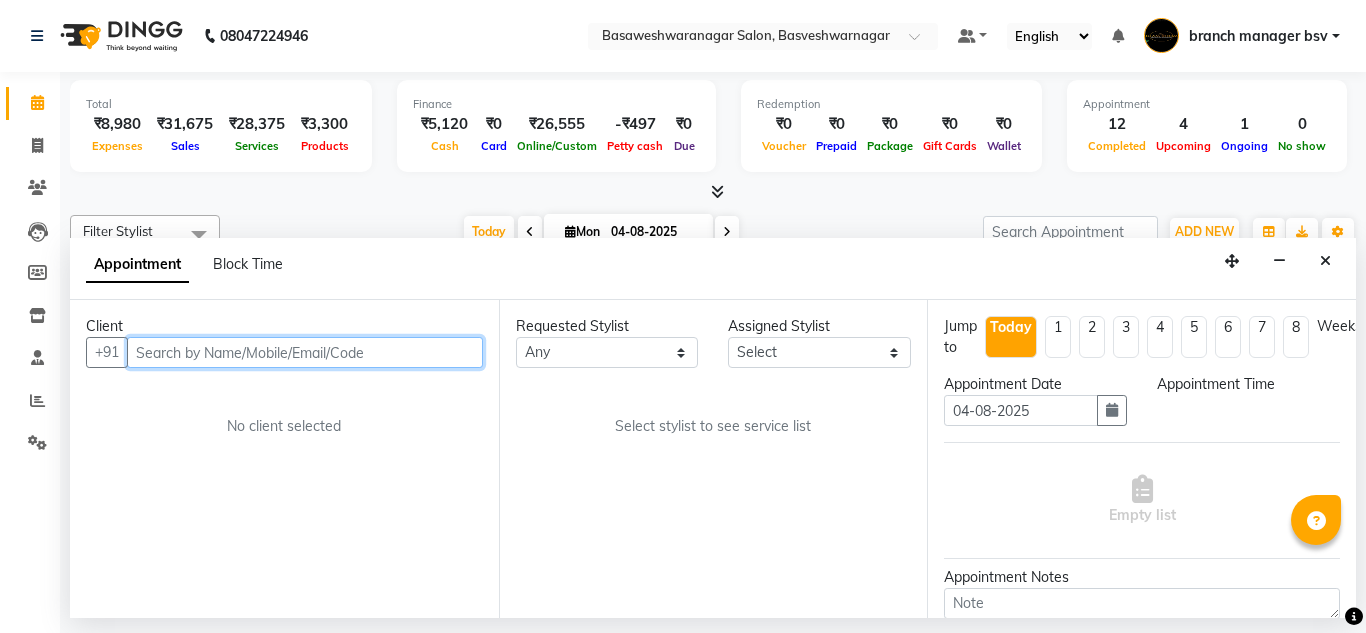 select on "540" 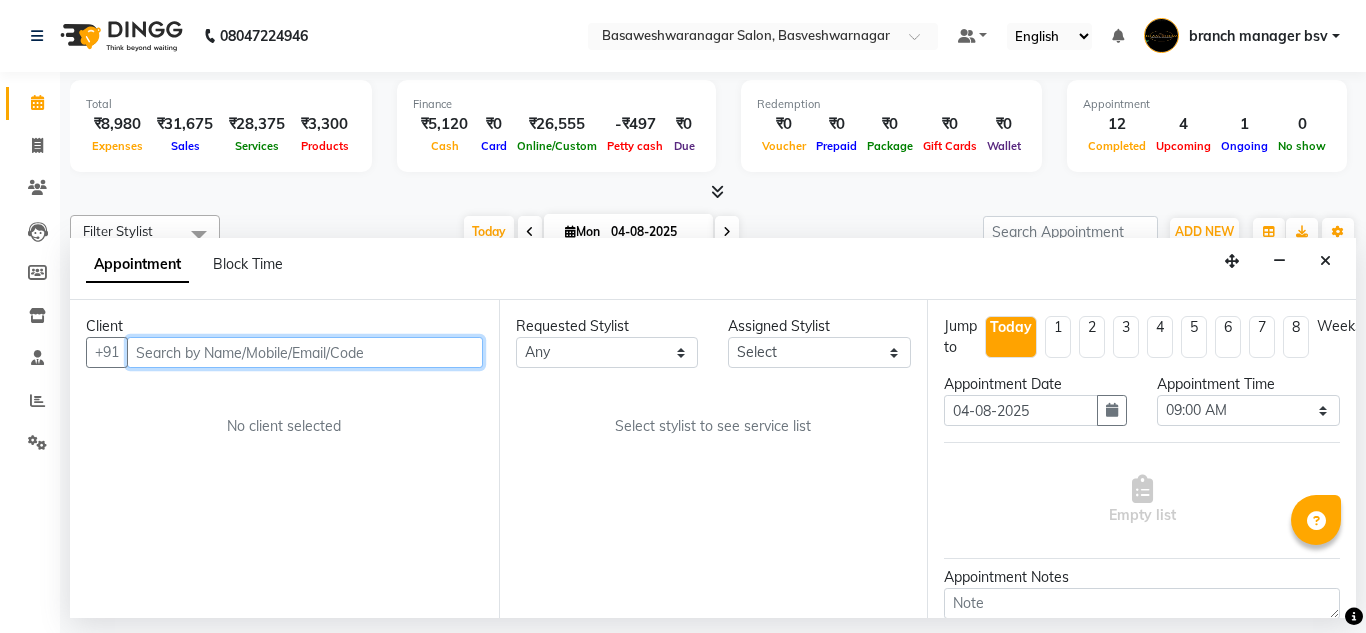 paste on "98450 87439" 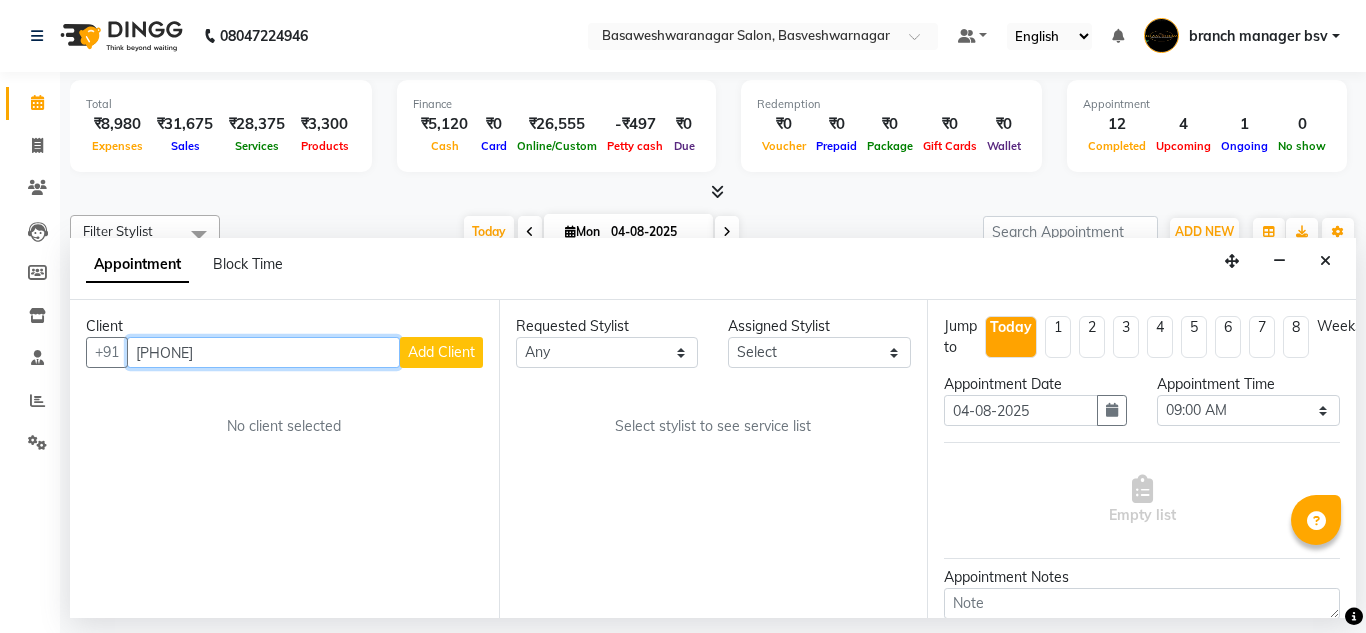 click on "98450 87439" at bounding box center [263, 352] 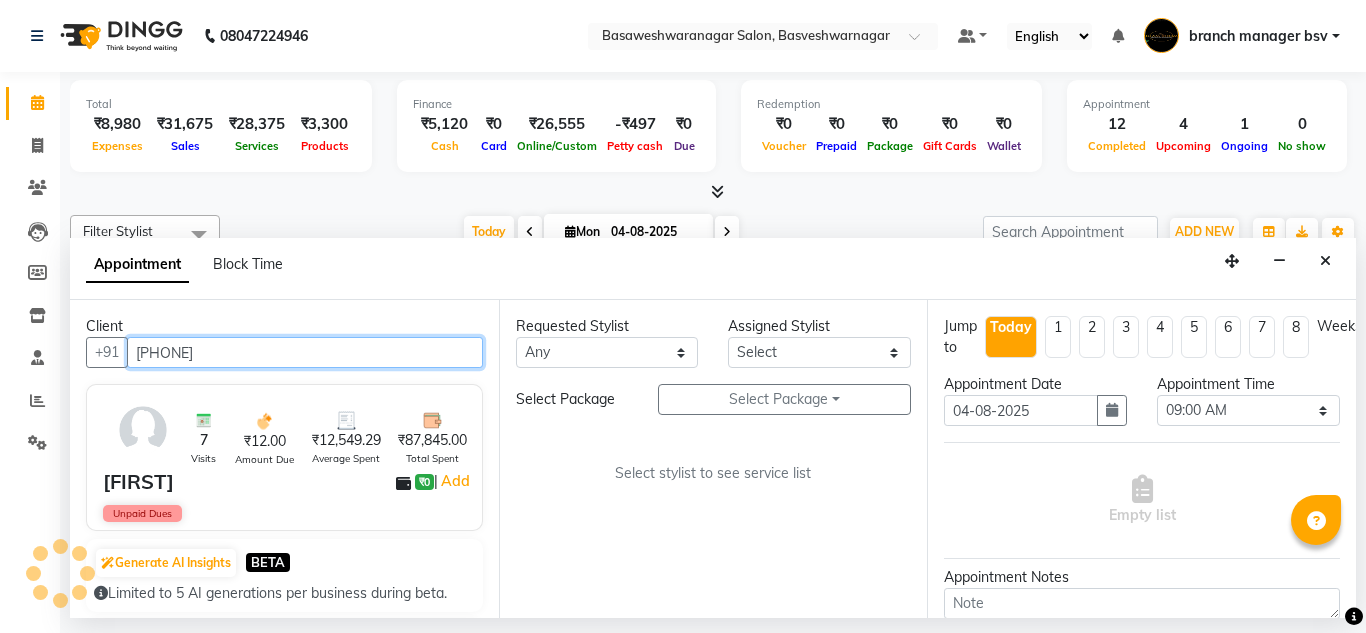 type on "9845087439" 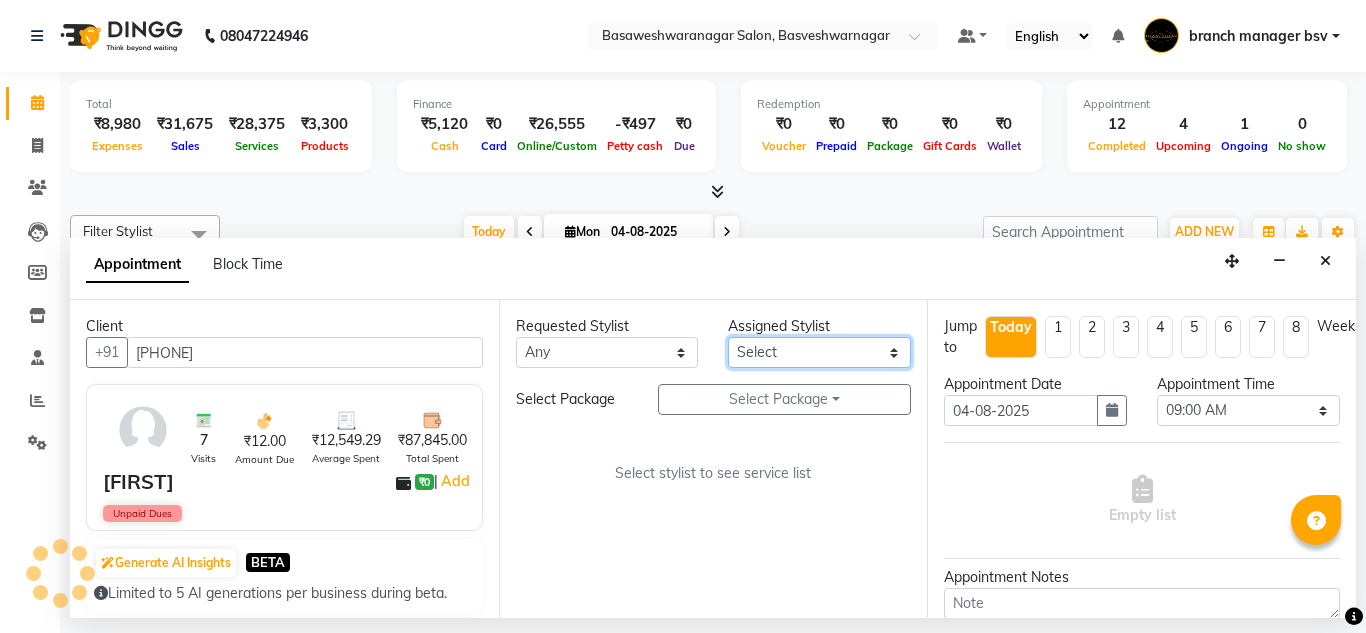 click on "Select ashwini branch manager bsv Dr.Jabin Dr mehzabin GURISH JASSI Jayshree Navya pooja accounts PRATIK RAJEESHA Rasna Sanskruthi shangnimwom SMIRTI SUMITH SUNITHA SUNNY Tanveer  TEZZ The Glam Room theja Trishna urmi" at bounding box center [819, 352] 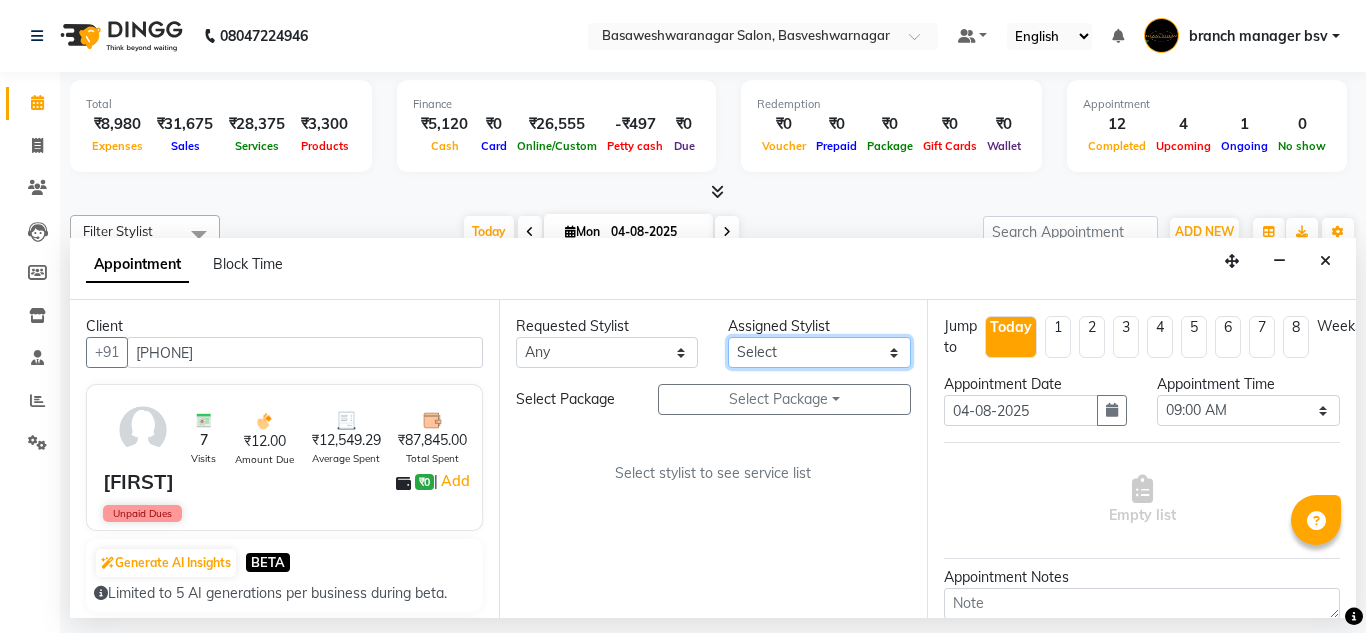 select on "47930" 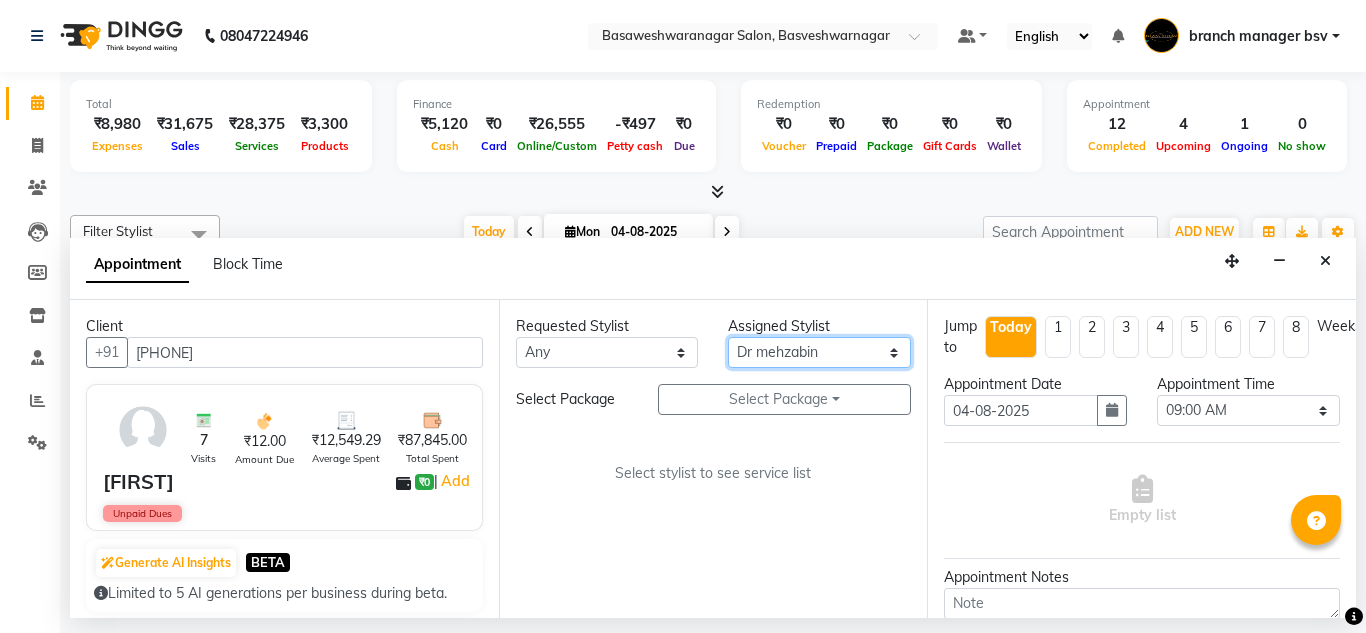 click on "Select ashwini branch manager bsv Dr.Jabin Dr mehzabin GURISH JASSI Jayshree Navya pooja accounts PRATIK RAJEESHA Rasna Sanskruthi shangnimwom SMIRTI SUMITH SUNITHA SUNNY Tanveer  TEZZ The Glam Room theja Trishna urmi" at bounding box center [819, 352] 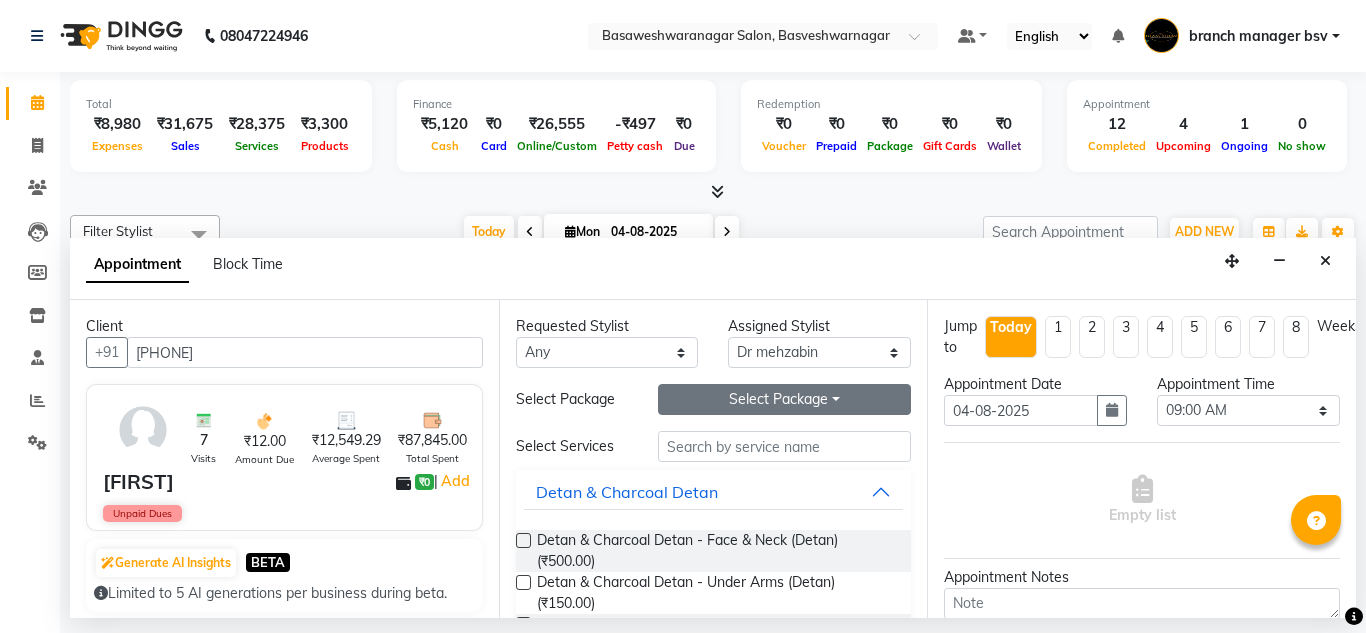 click on "Select Package  Toggle Dropdown" at bounding box center [785, 399] 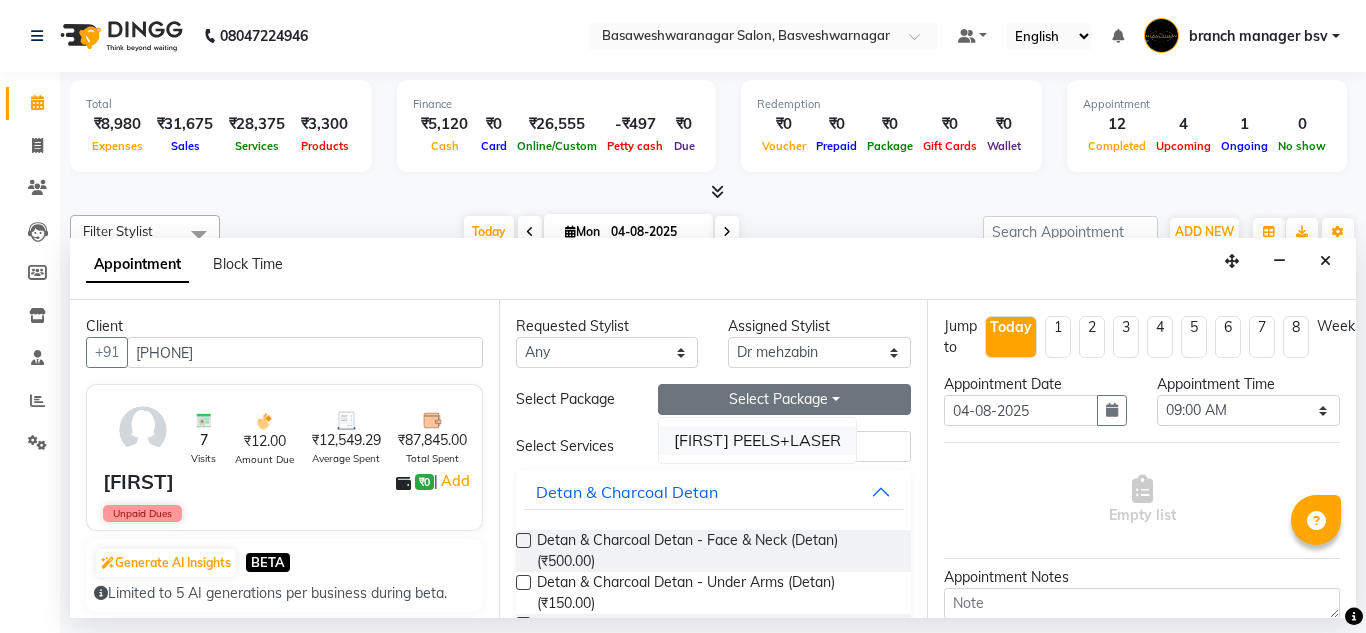 click on "SHWETHA PEELS+LASER" at bounding box center (757, 440) 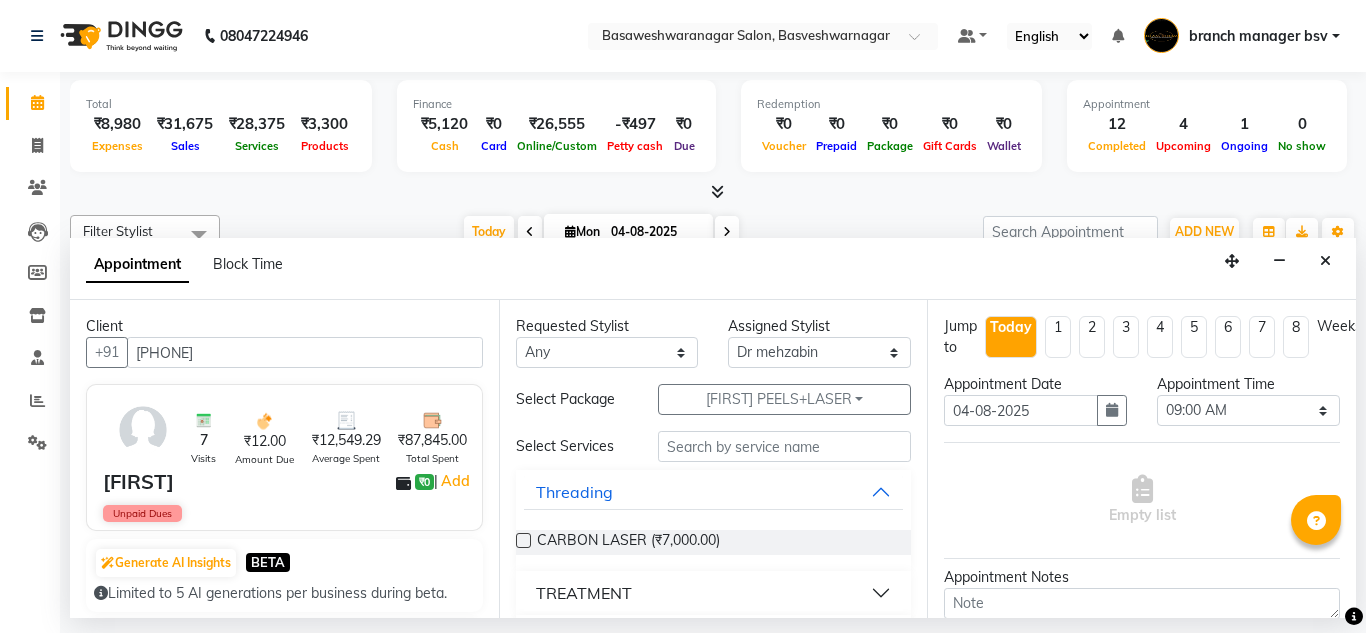 click at bounding box center (523, 540) 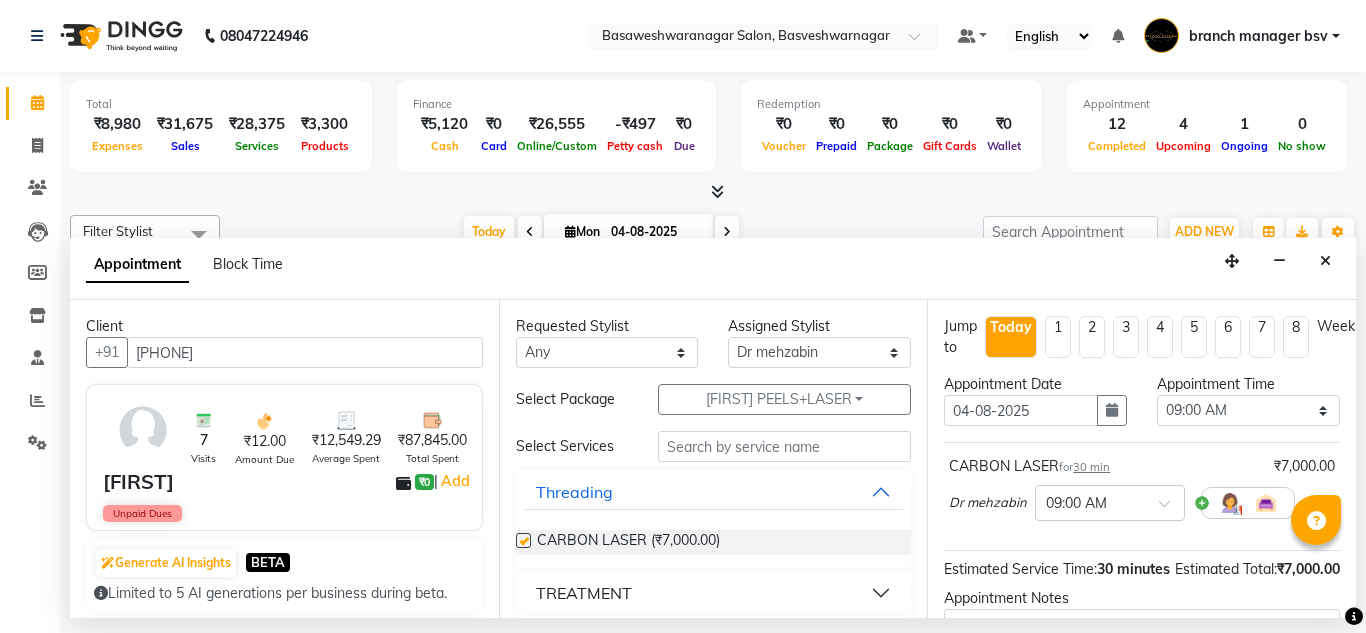checkbox on "false" 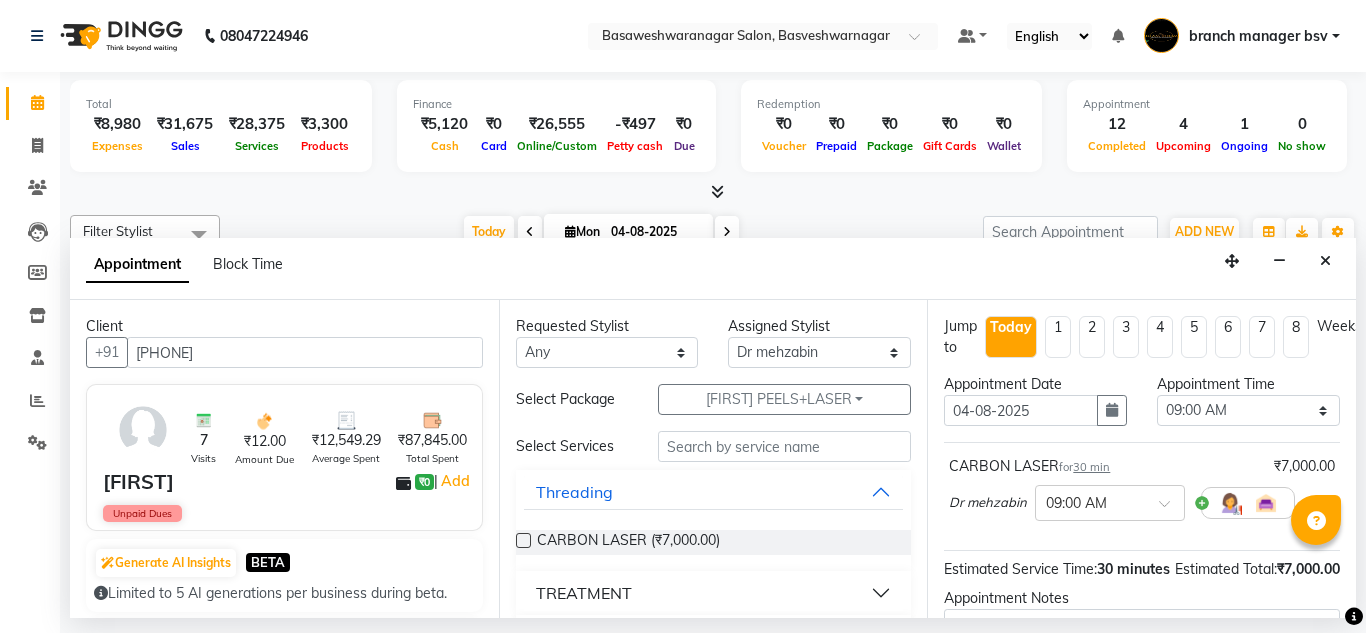 click on "Appointment Time" at bounding box center (1248, 384) 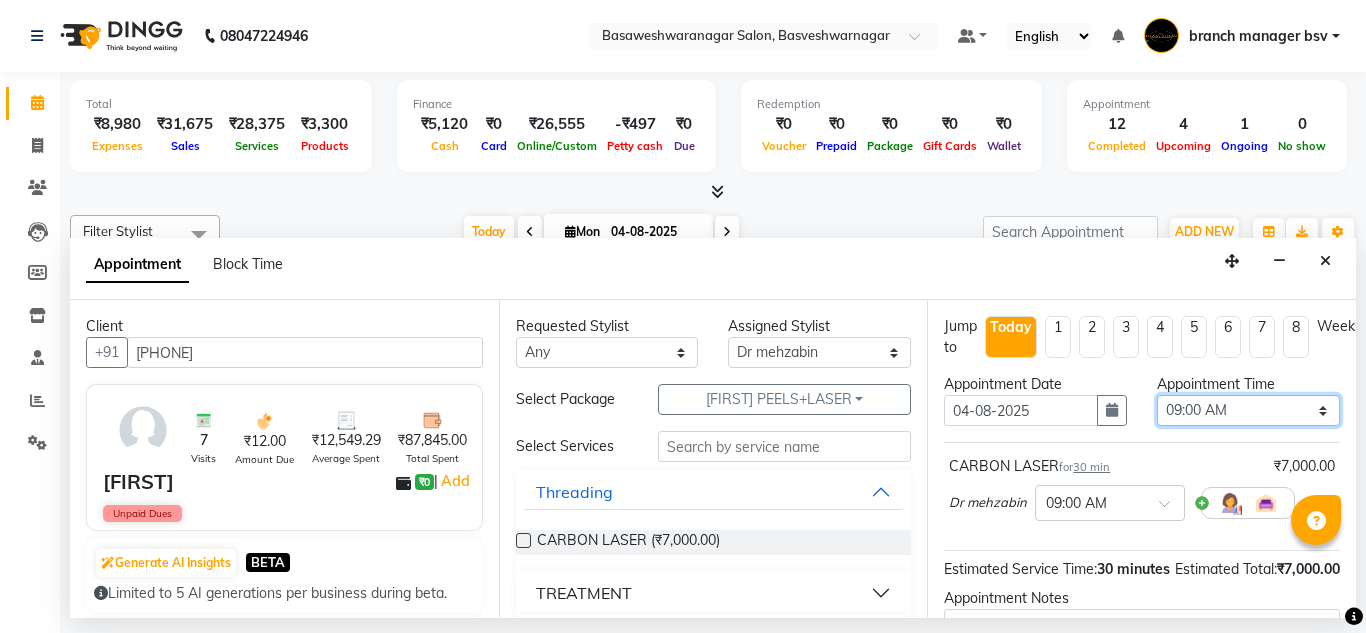 click on "Select 09:00 AM 09:15 AM 09:30 AM 09:45 AM 10:00 AM 10:15 AM 10:30 AM 10:45 AM 11:00 AM 11:15 AM 11:30 AM 11:45 AM 12:00 PM 12:15 PM 12:30 PM 12:45 PM 01:00 PM 01:15 PM 01:30 PM 01:45 PM 02:00 PM 02:15 PM 02:30 PM 02:45 PM 03:00 PM 03:15 PM 03:30 PM 03:45 PM 04:00 PM 04:15 PM 04:30 PM 04:45 PM 05:00 PM 05:15 PM 05:30 PM 05:45 PM 06:00 PM 06:15 PM 06:30 PM 06:45 PM 07:00 PM 07:15 PM 07:30 PM 07:45 PM 08:00 PM" at bounding box center [1248, 410] 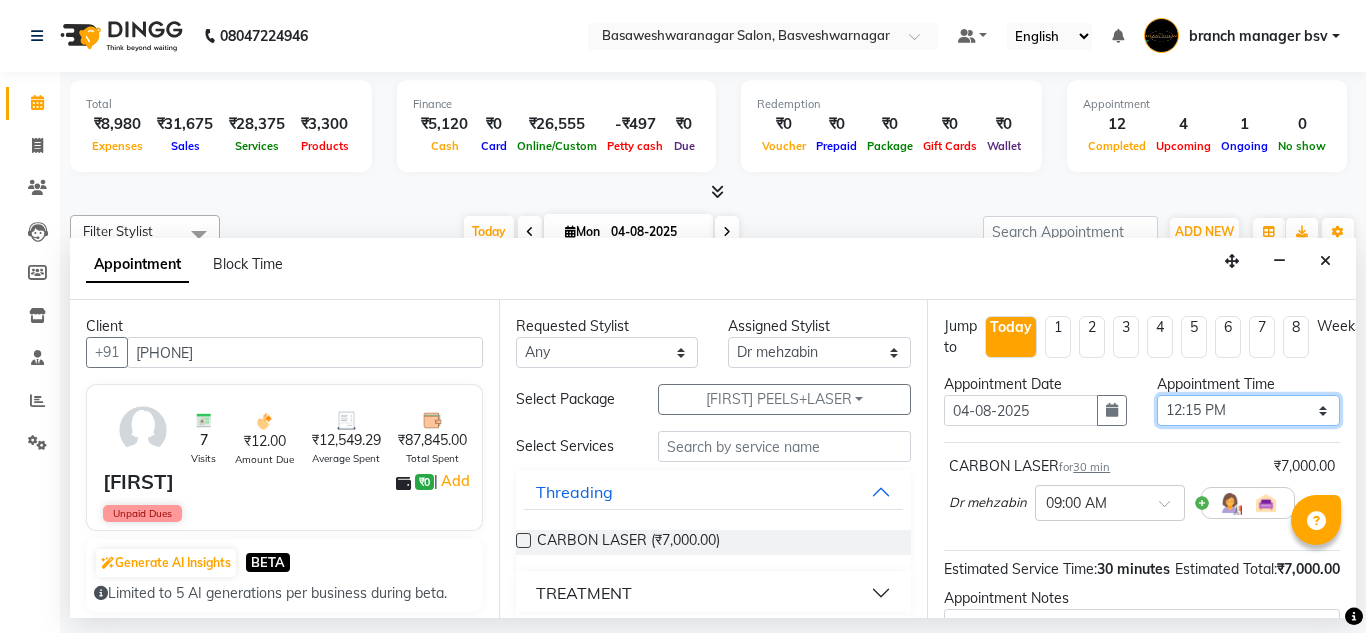 click on "Select 09:00 AM 09:15 AM 09:30 AM 09:45 AM 10:00 AM 10:15 AM 10:30 AM 10:45 AM 11:00 AM 11:15 AM 11:30 AM 11:45 AM 12:00 PM 12:15 PM 12:30 PM 12:45 PM 01:00 PM 01:15 PM 01:30 PM 01:45 PM 02:00 PM 02:15 PM 02:30 PM 02:45 PM 03:00 PM 03:15 PM 03:30 PM 03:45 PM 04:00 PM 04:15 PM 04:30 PM 04:45 PM 05:00 PM 05:15 PM 05:30 PM 05:45 PM 06:00 PM 06:15 PM 06:30 PM 06:45 PM 07:00 PM 07:15 PM 07:30 PM 07:45 PM 08:00 PM" at bounding box center (1248, 410) 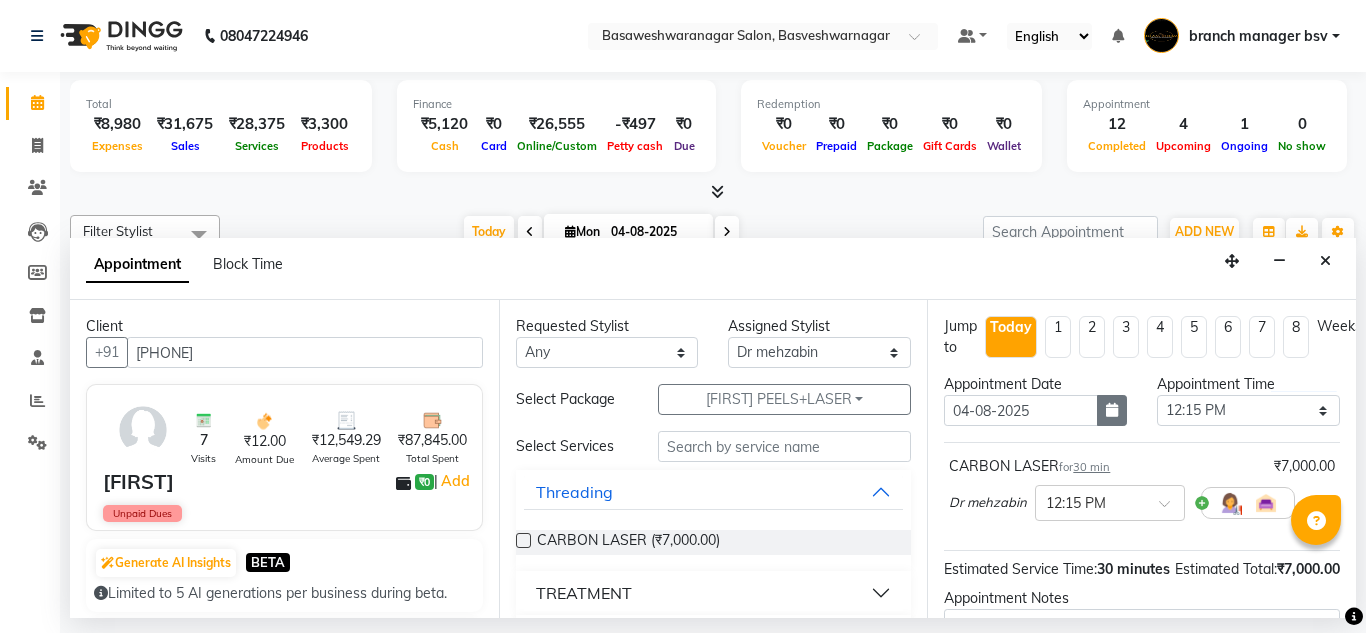 click at bounding box center (1112, 410) 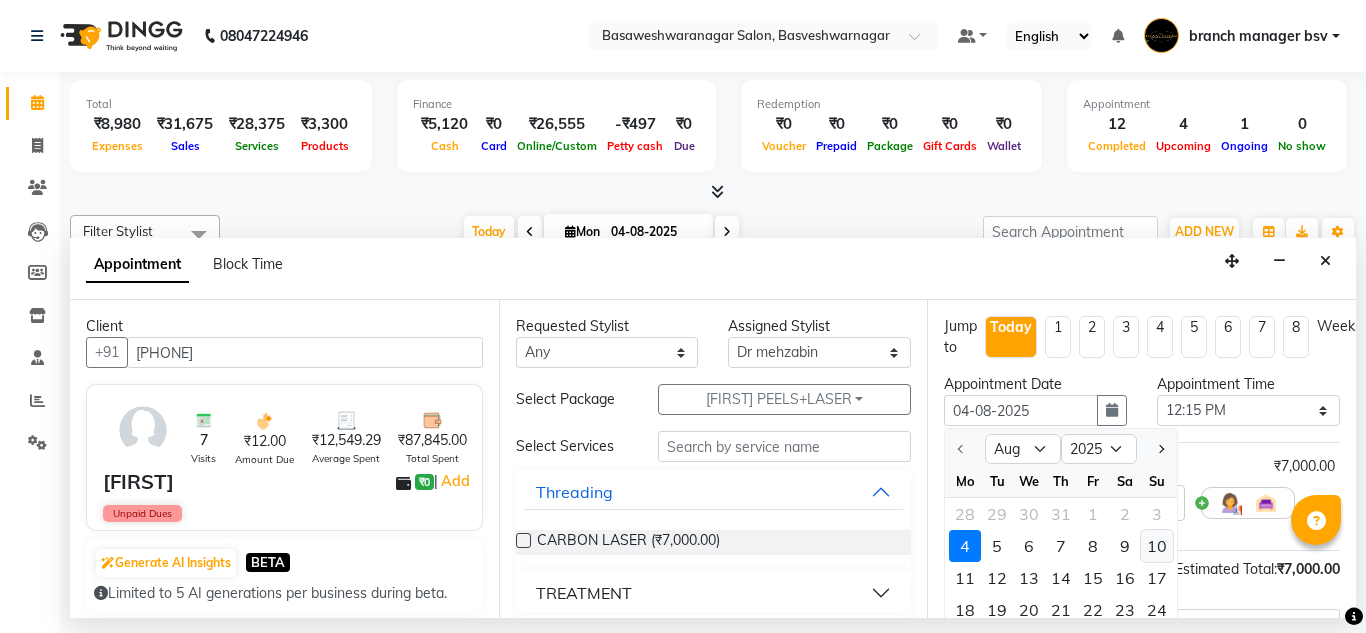 click on "10" at bounding box center [1157, 546] 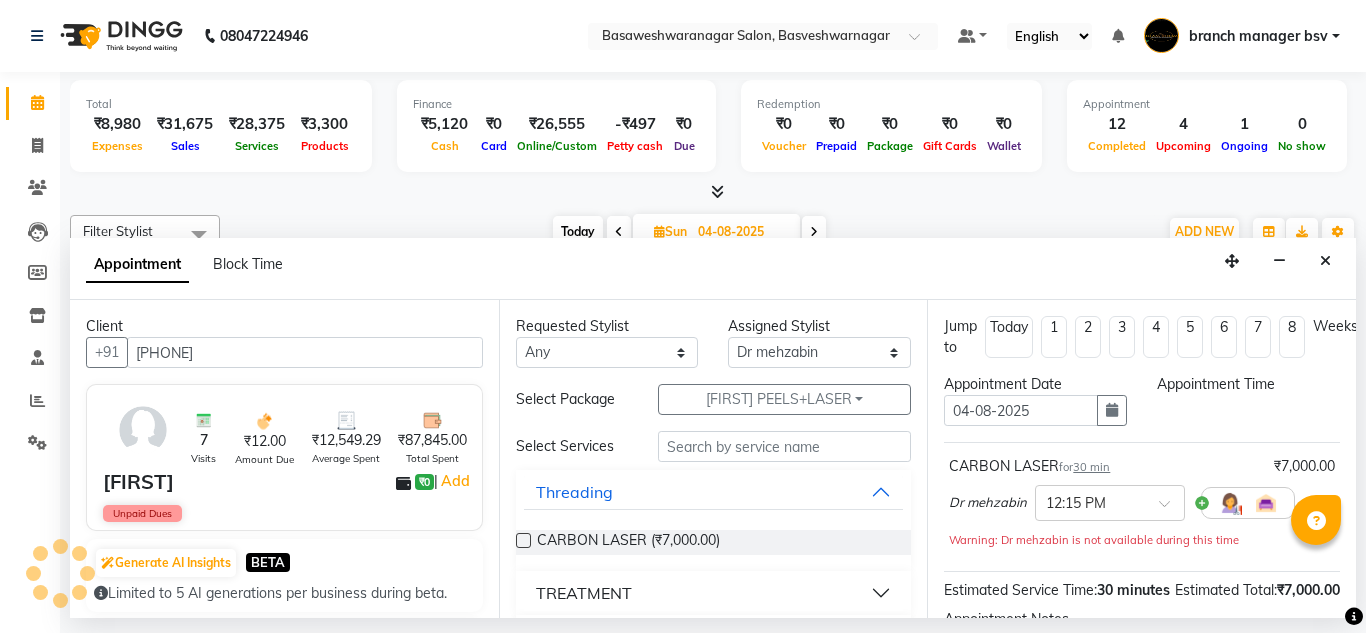 type on "10-08-2025" 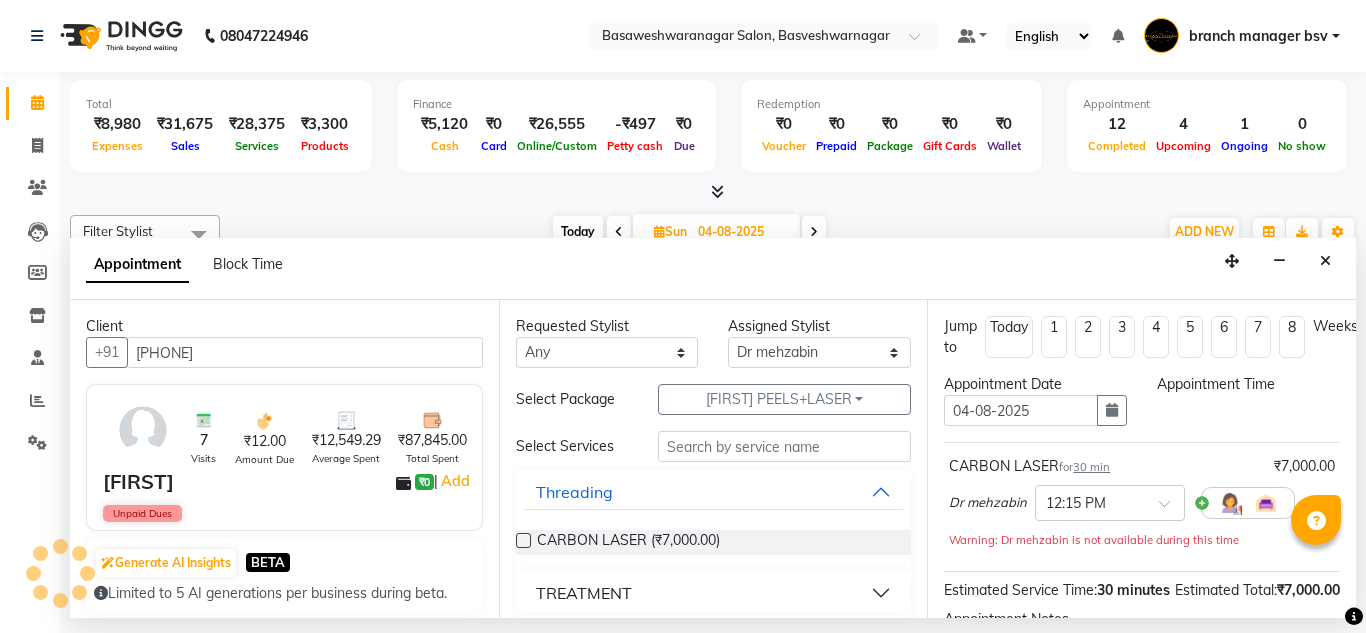 type on "10-08-2025" 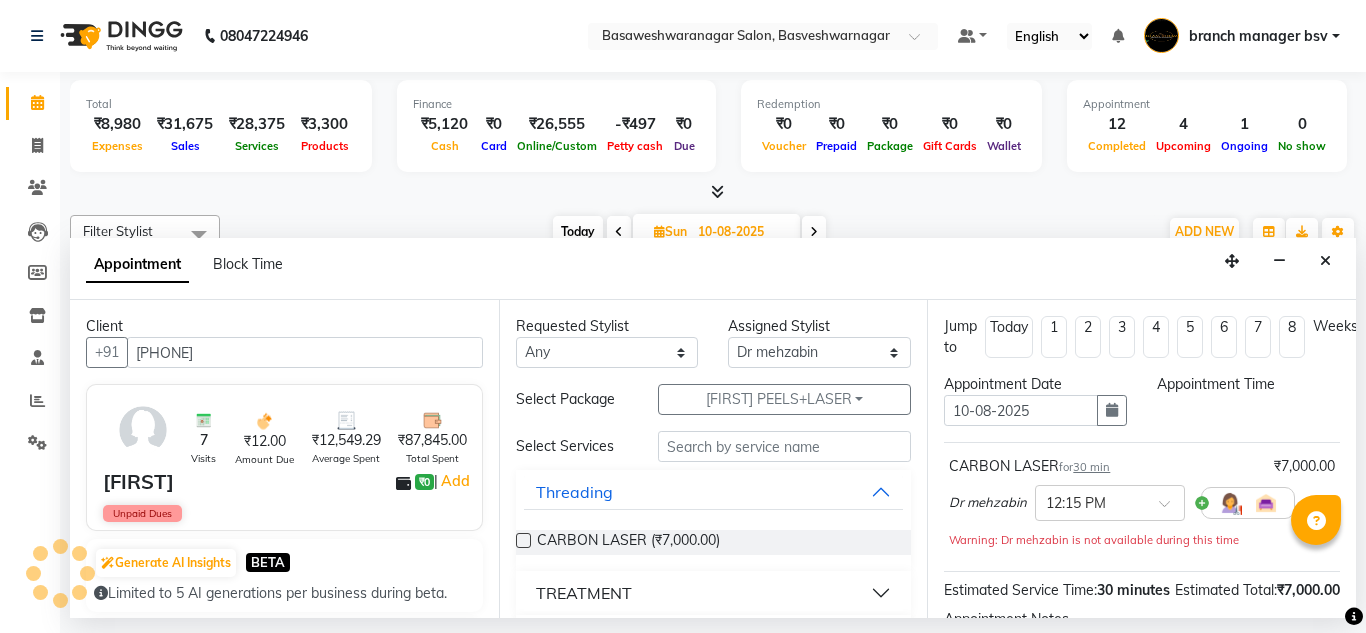 select on "735" 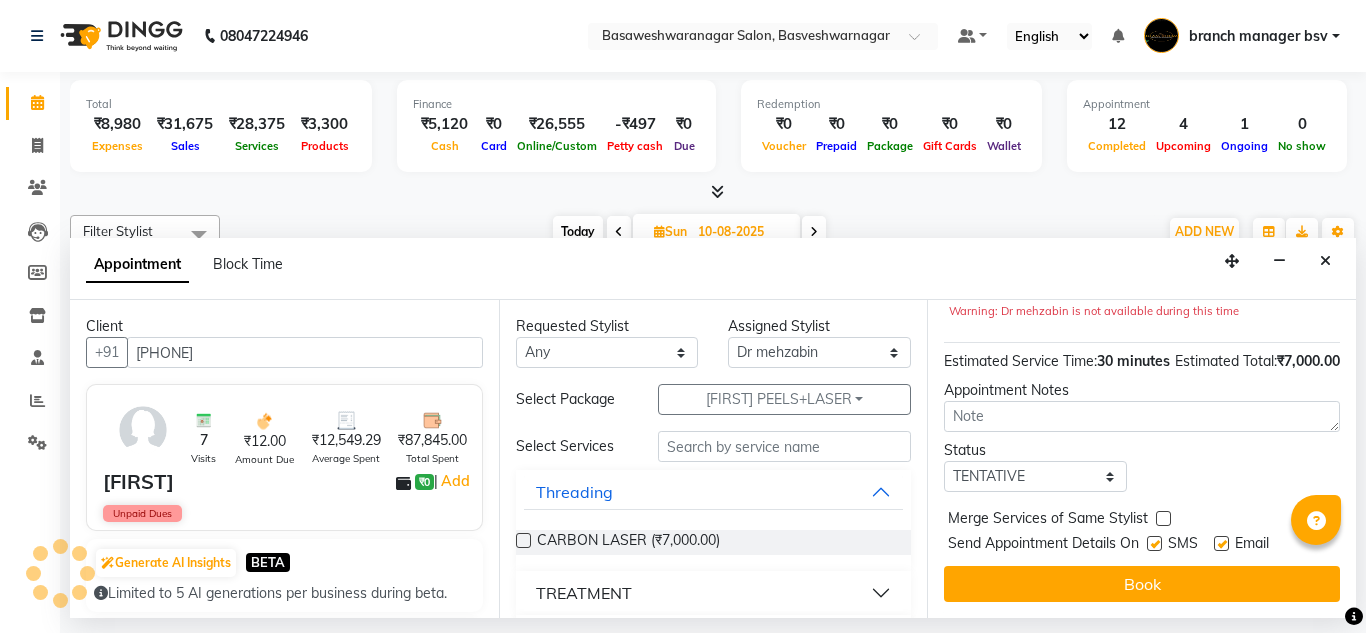 scroll, scrollTop: 265, scrollLeft: 0, axis: vertical 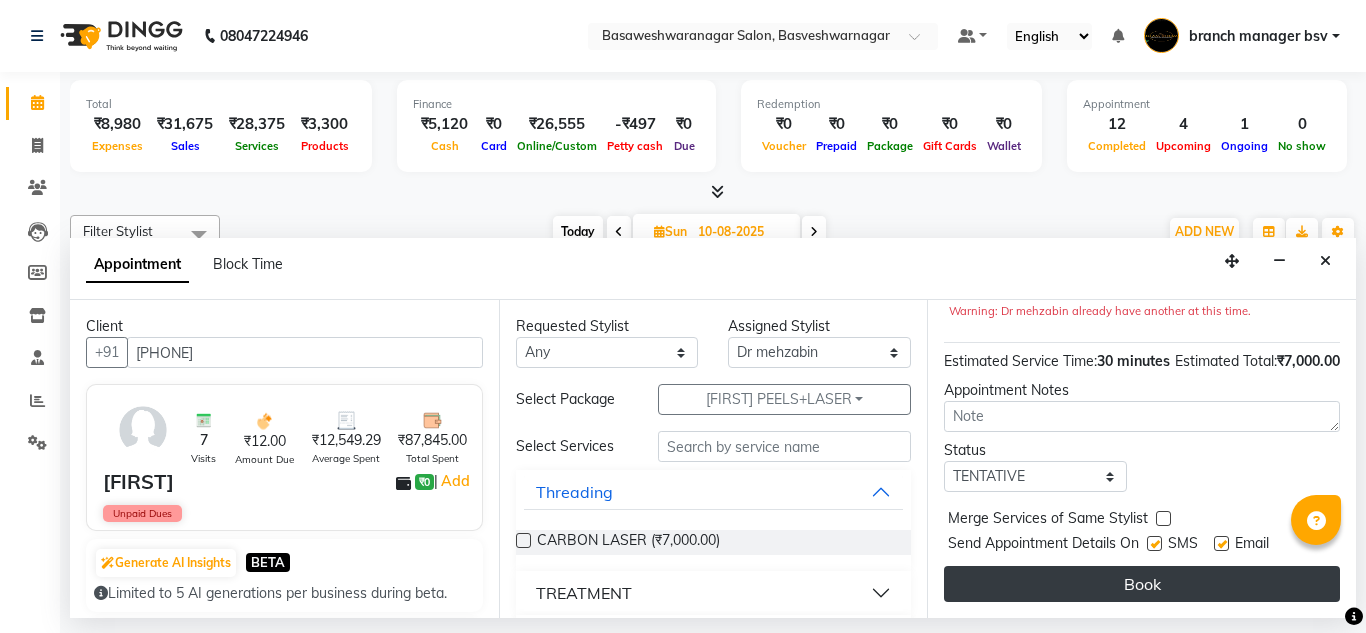 click on "Book" at bounding box center (1142, 584) 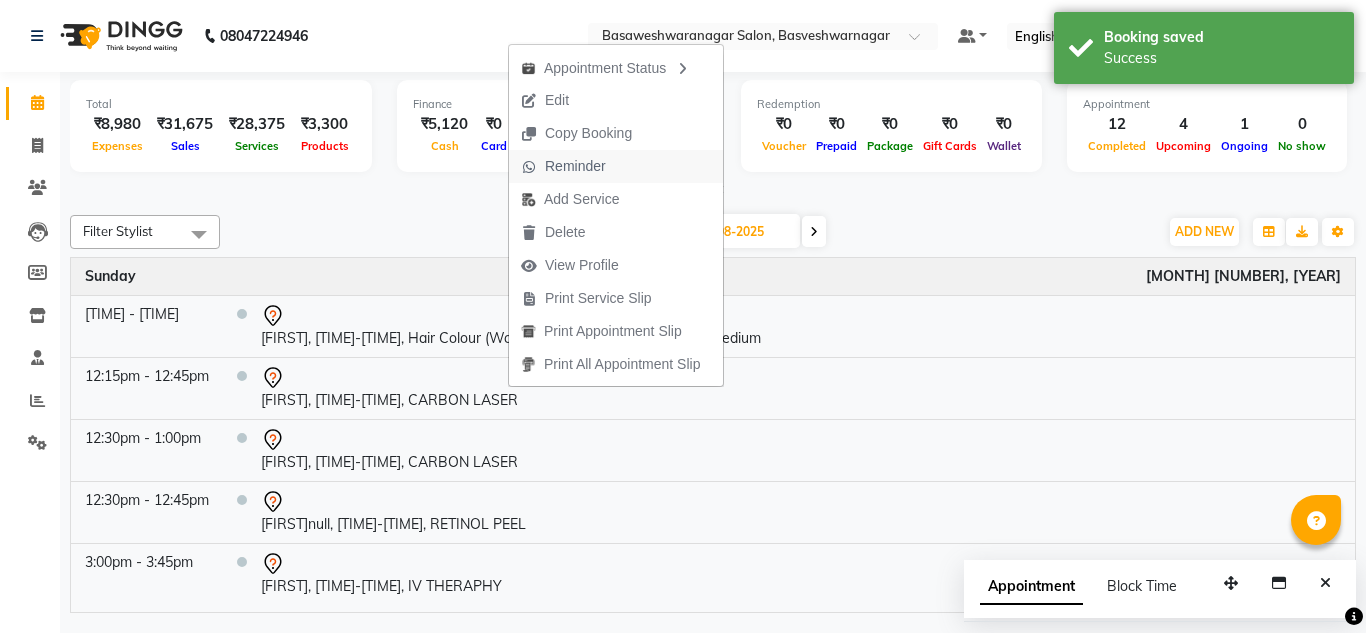 click on "Reminder" at bounding box center (575, 166) 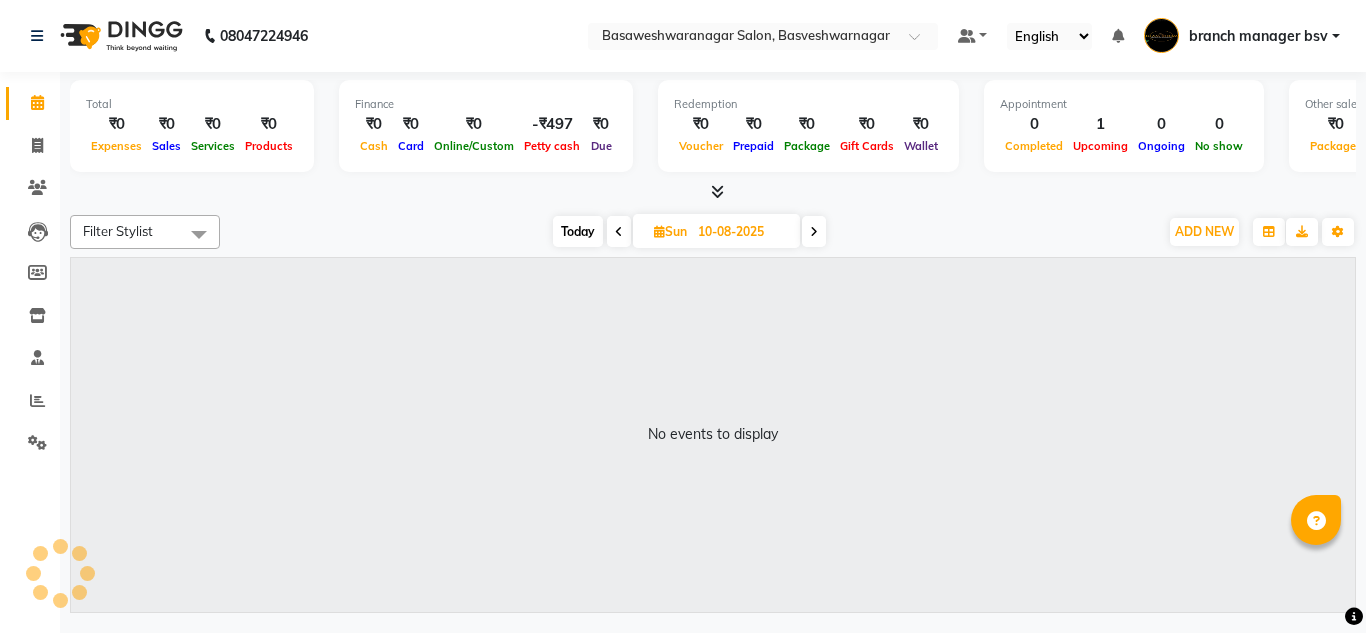 scroll, scrollTop: 0, scrollLeft: 0, axis: both 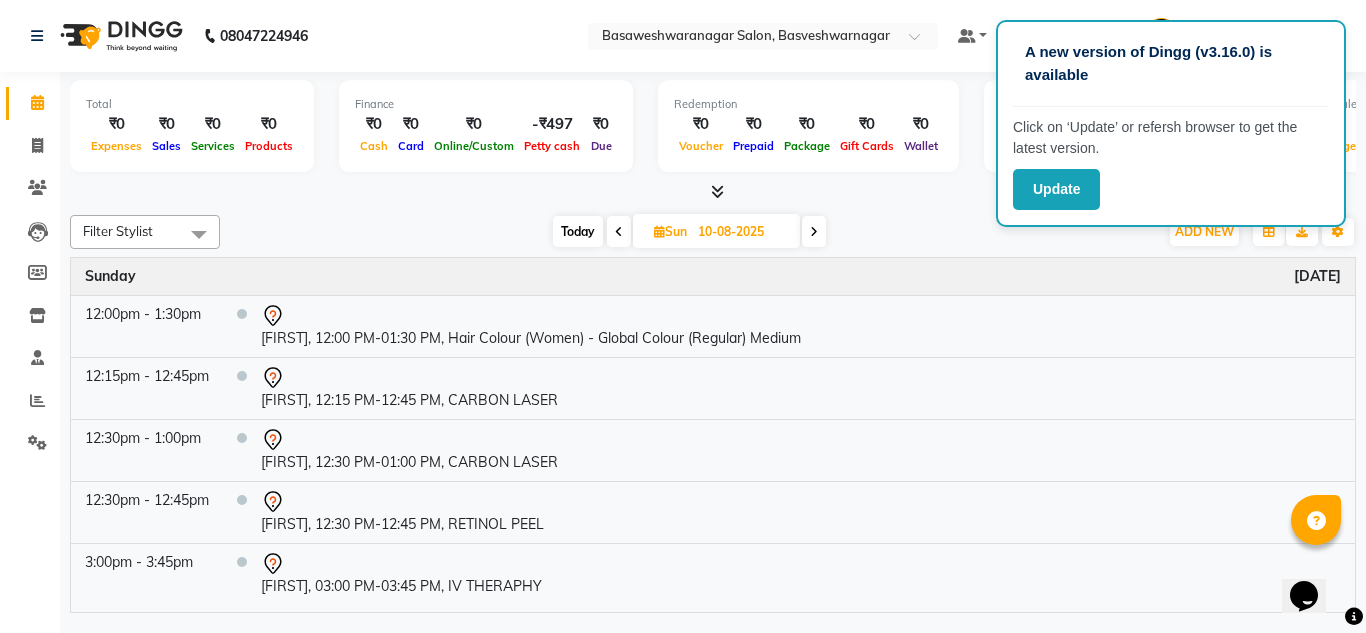 click at bounding box center [619, 232] 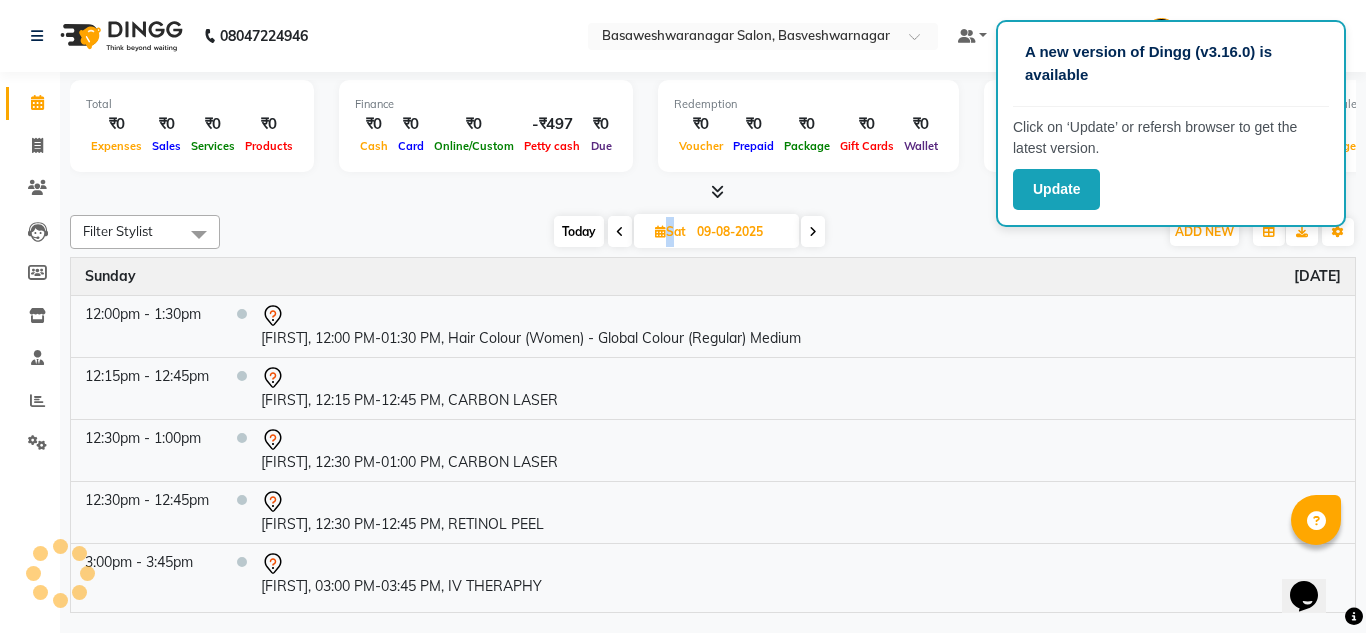 click at bounding box center (620, 232) 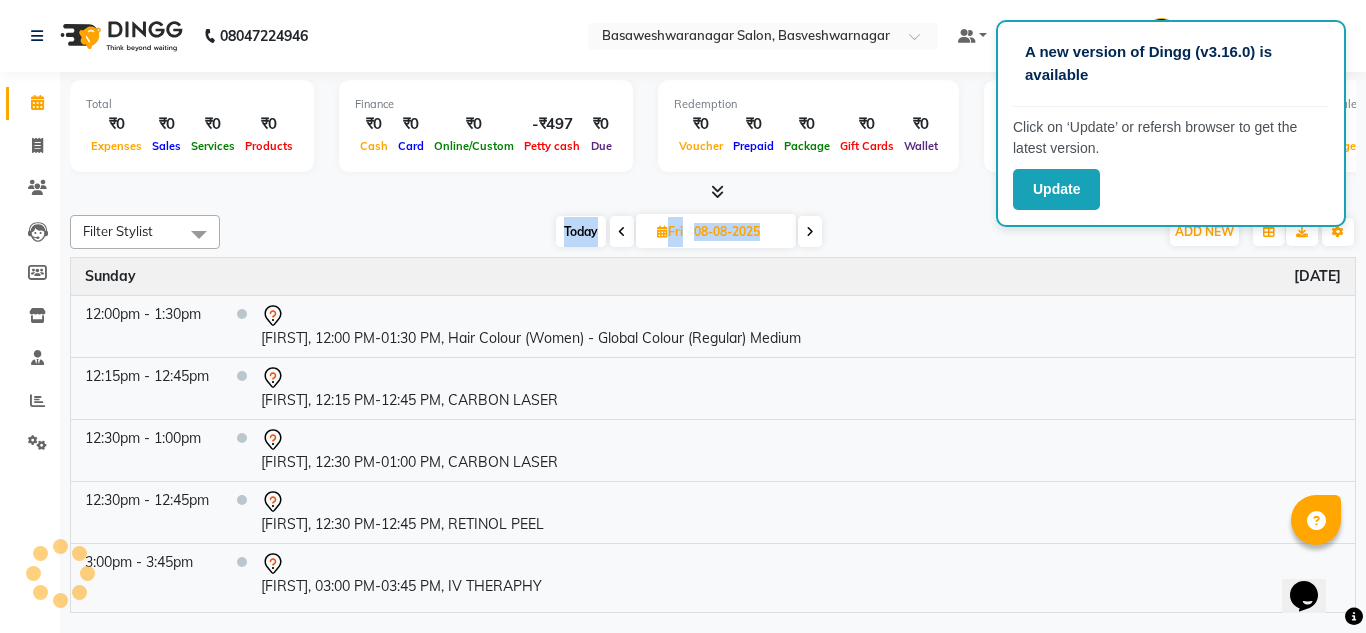 click at bounding box center [622, 232] 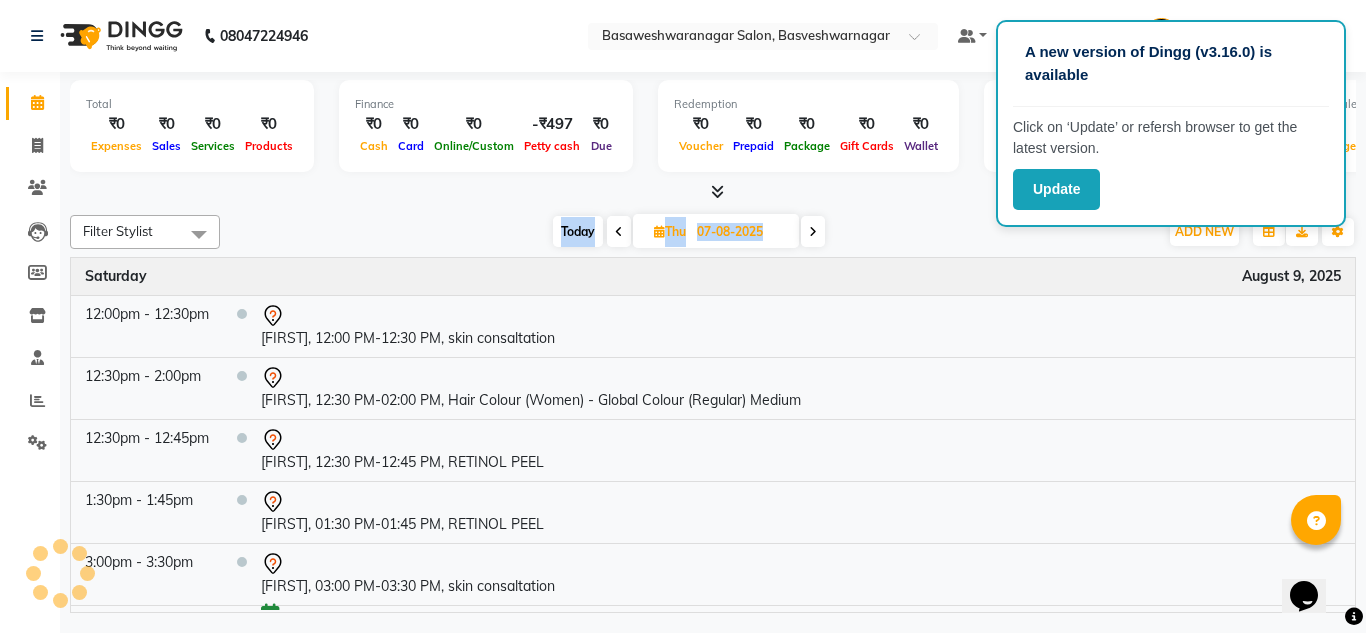 click at bounding box center (619, 232) 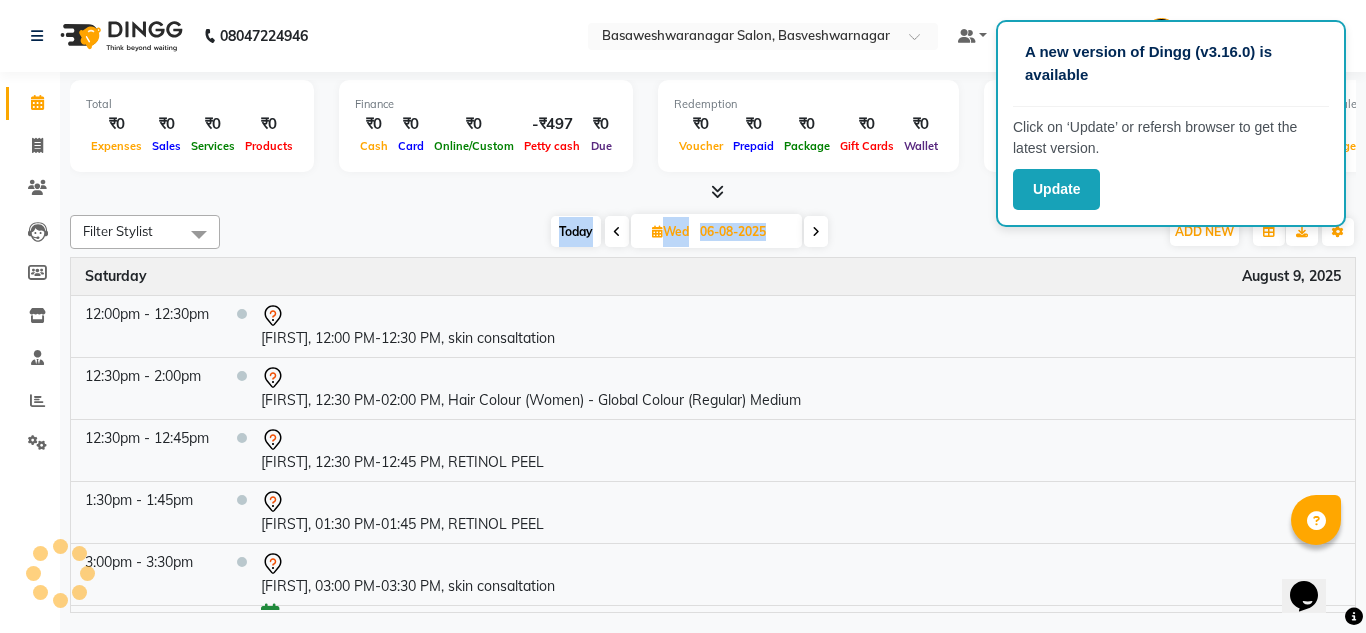 click at bounding box center [617, 232] 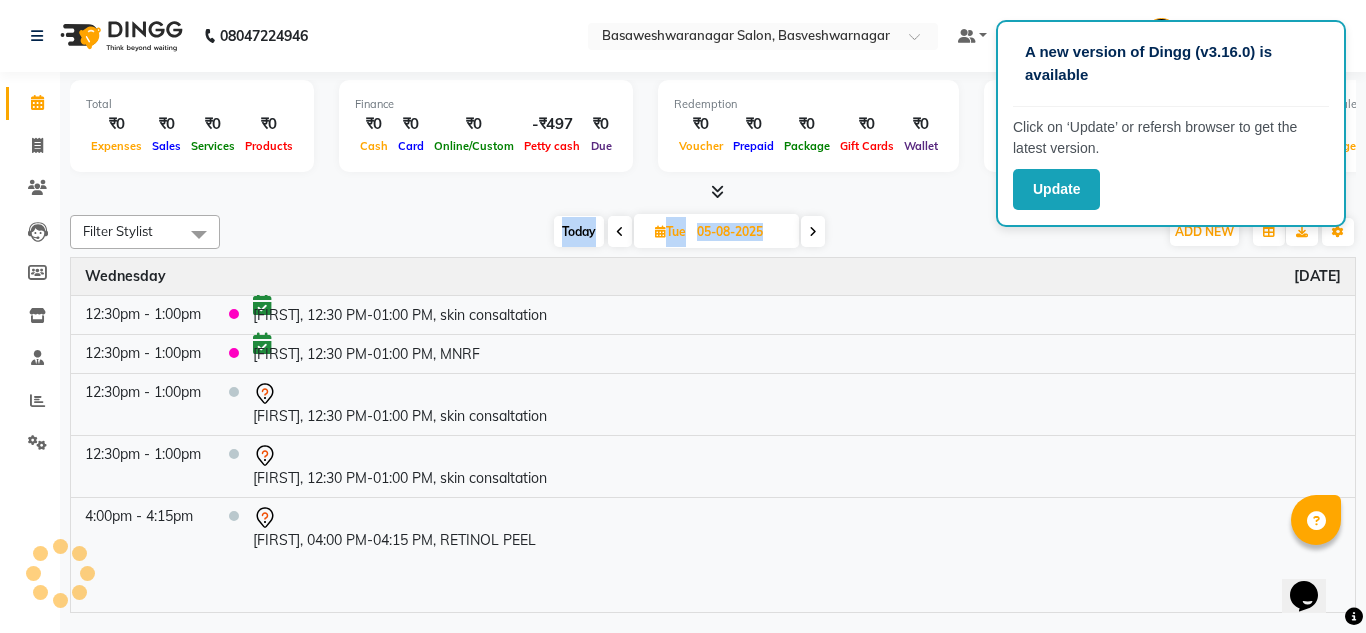 click at bounding box center [620, 232] 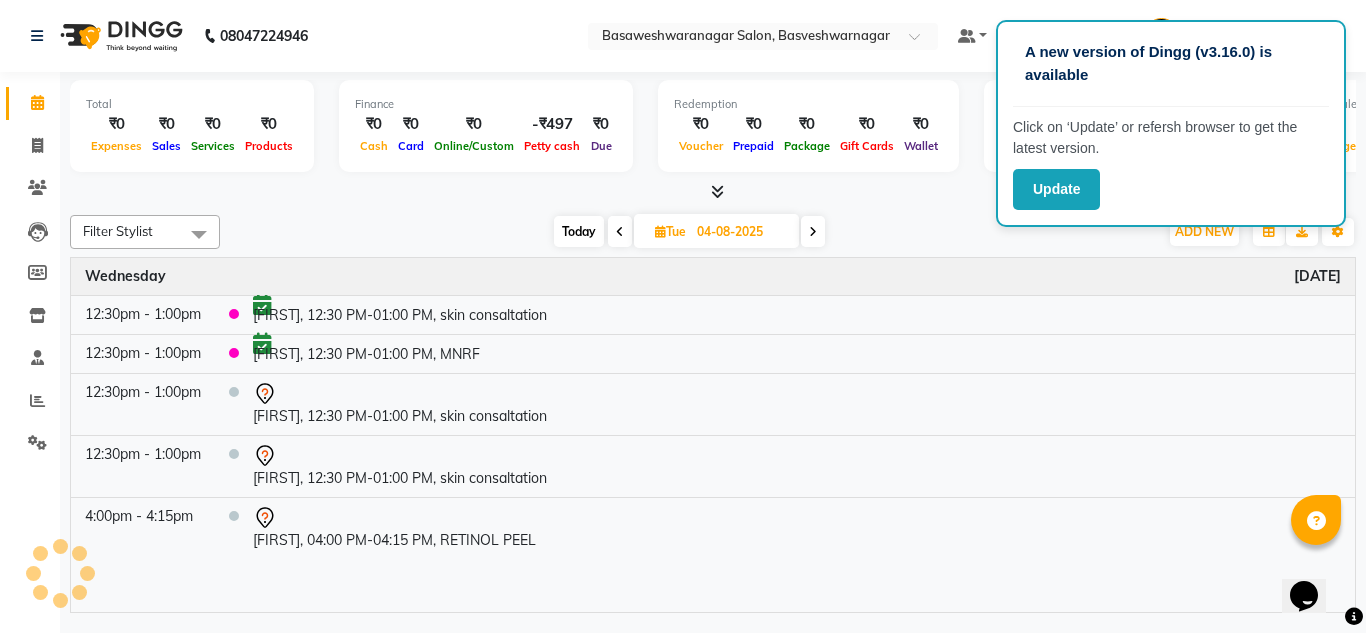 click on "04-08-2025" at bounding box center (741, 232) 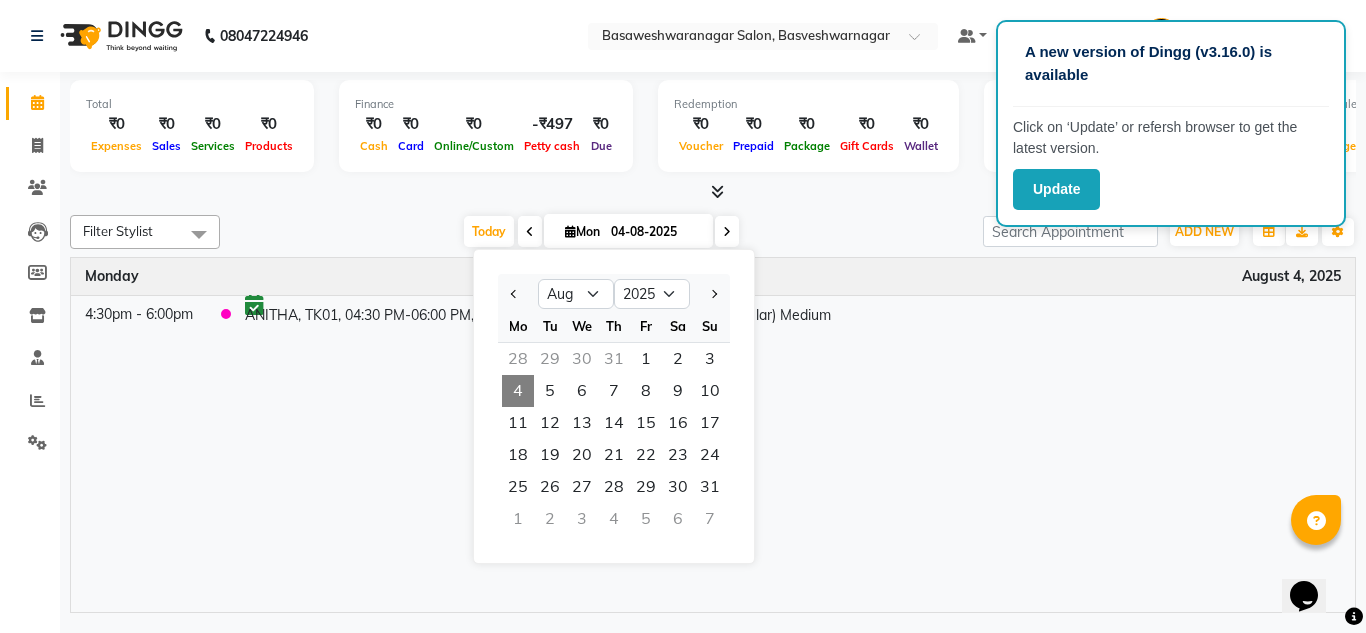 click at bounding box center (713, 192) 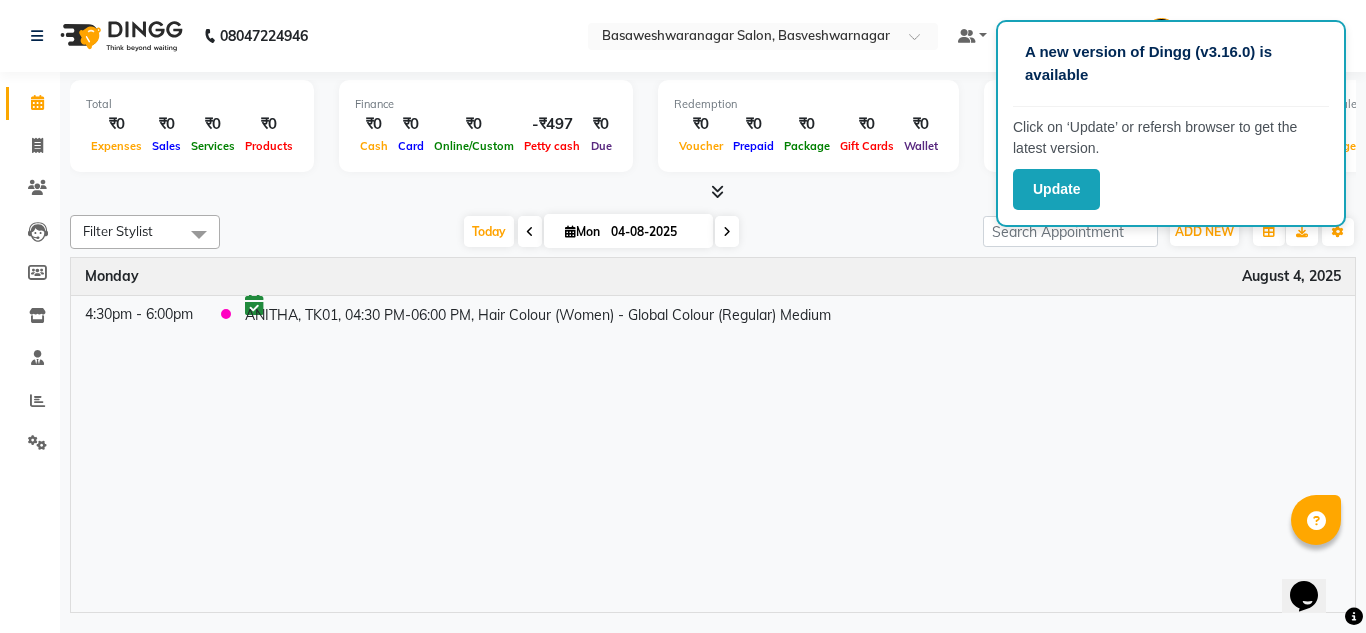 click on "Total  ₹0  Expenses ₹0  Sales ₹0  Services ₹0  Products Finance  ₹0  Cash ₹0  Card ₹0  Online/Custom -₹497 Petty cash ₹0 Due  Redemption  ₹0 Voucher ₹0 Prepaid ₹0 Package ₹0  Gift Cards ₹0  Wallet  Appointment  0 Completed 1 Upcoming 0 Ongoing 0 No show  Other sales  ₹0  Packages ₹0  Memberships ₹0  Vouchers ₹0  Prepaids ₹0  Gift Cards" at bounding box center (713, 137) 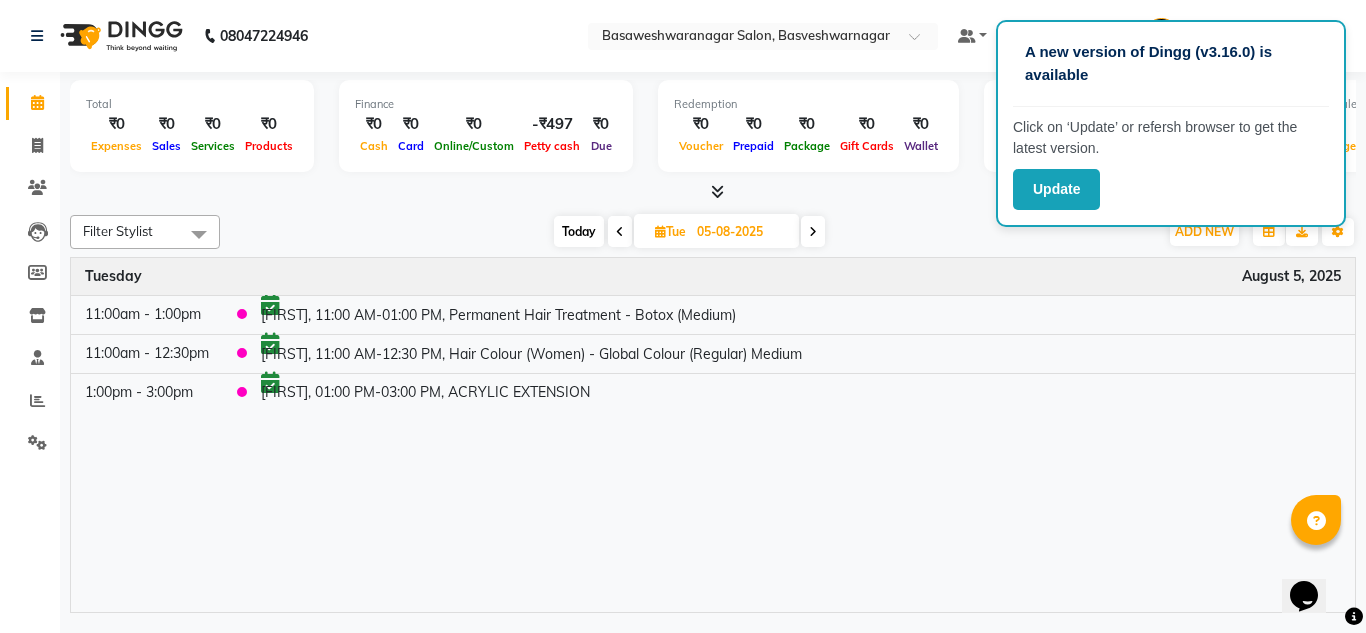 click at bounding box center (813, 232) 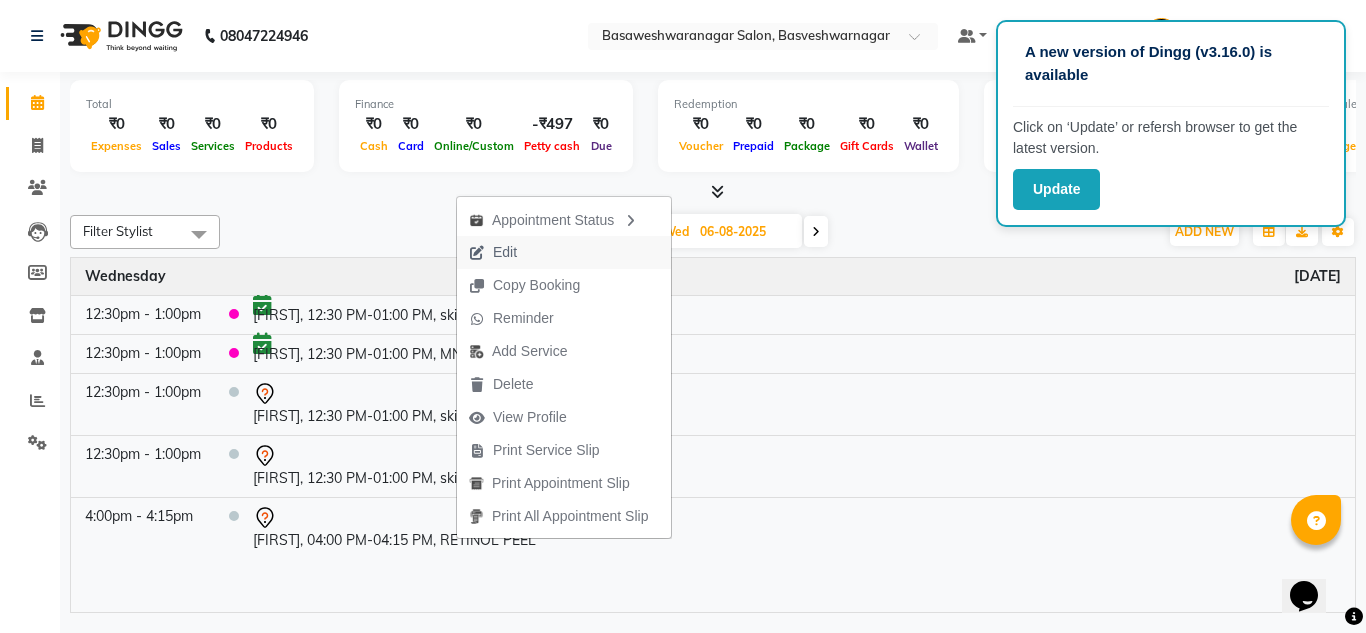 click on "Edit" at bounding box center [505, 252] 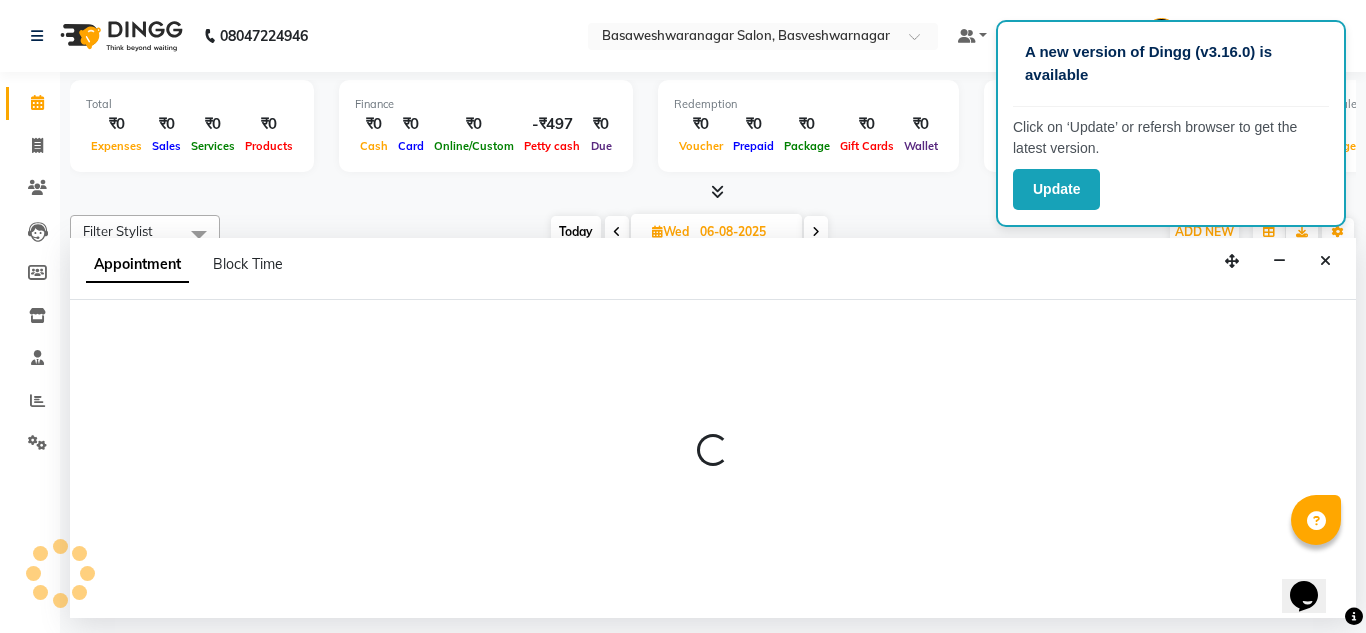 select on "tentative" 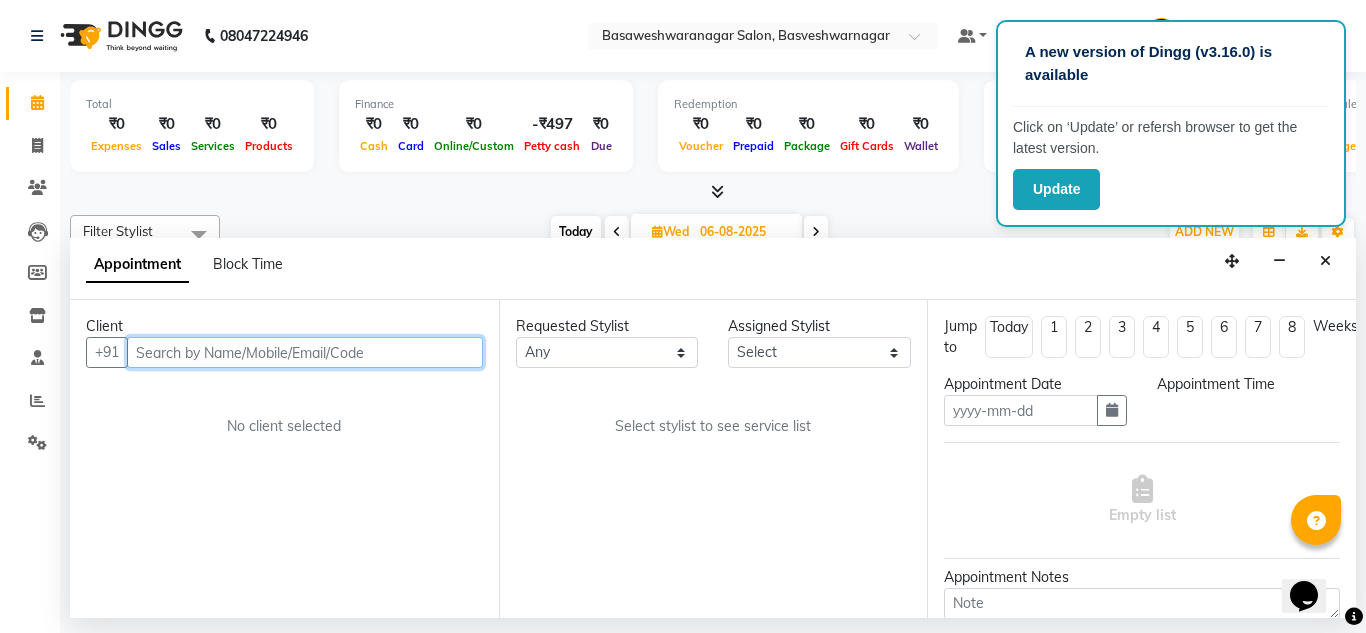 type on "06-08-2025" 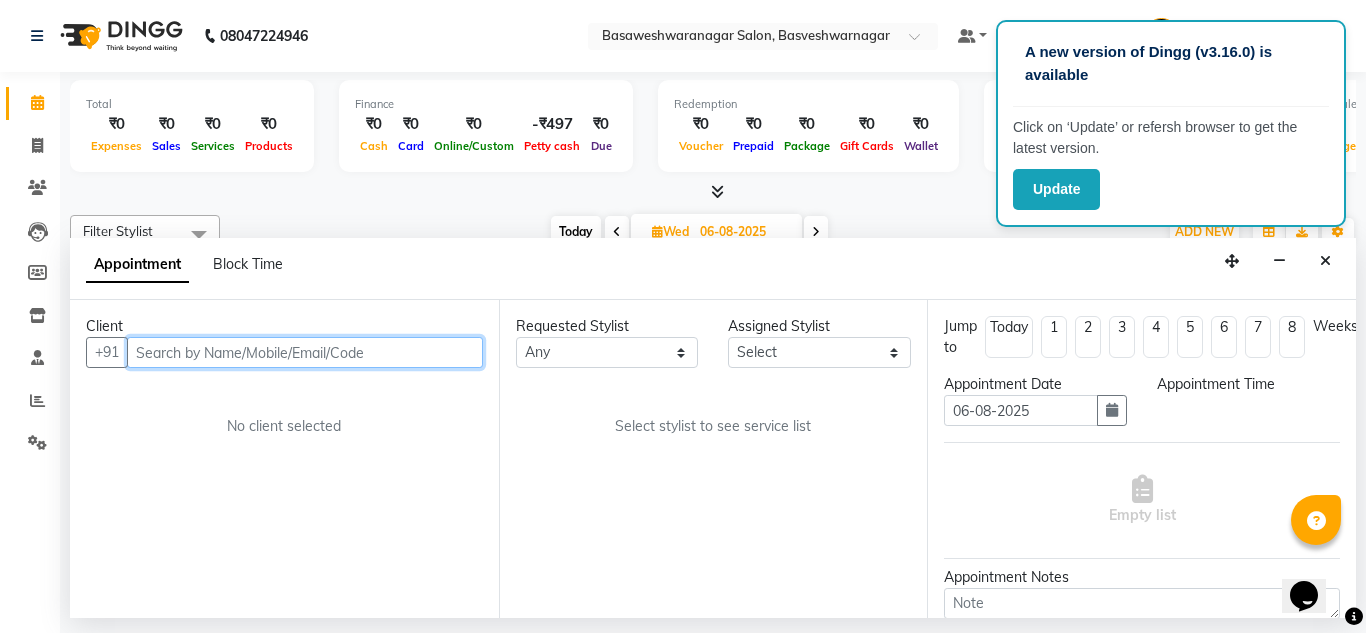 select on "960" 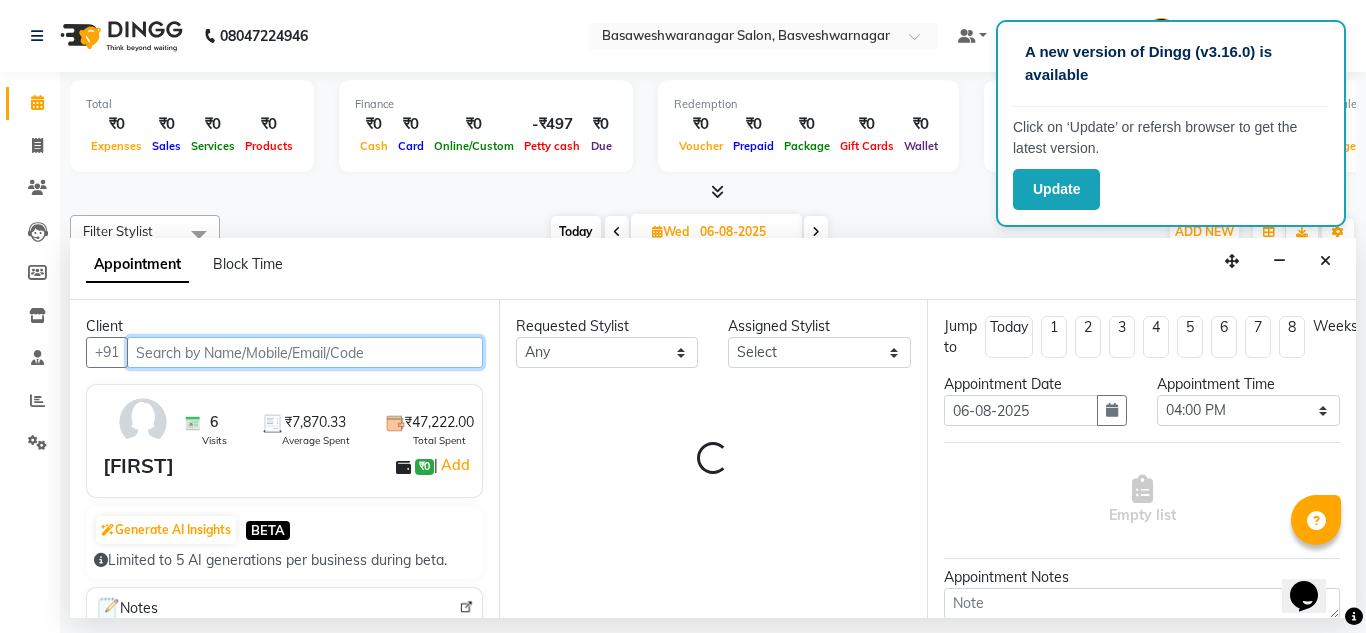 select on "47930" 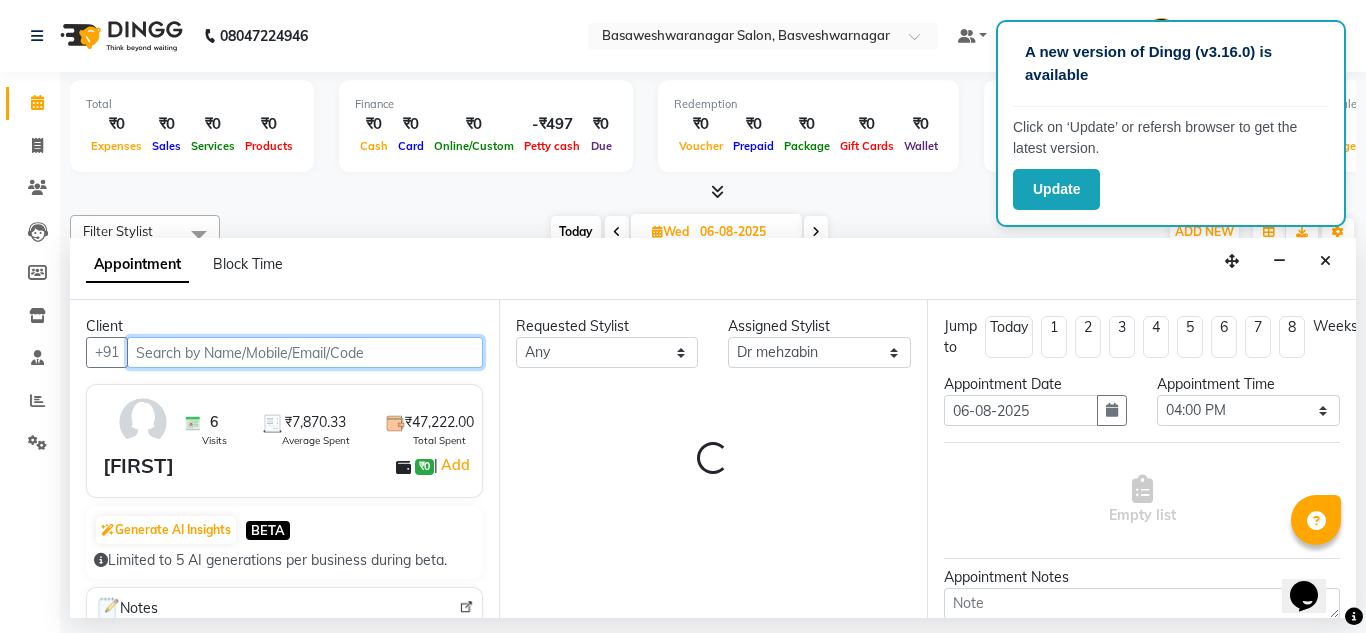 select on "1239" 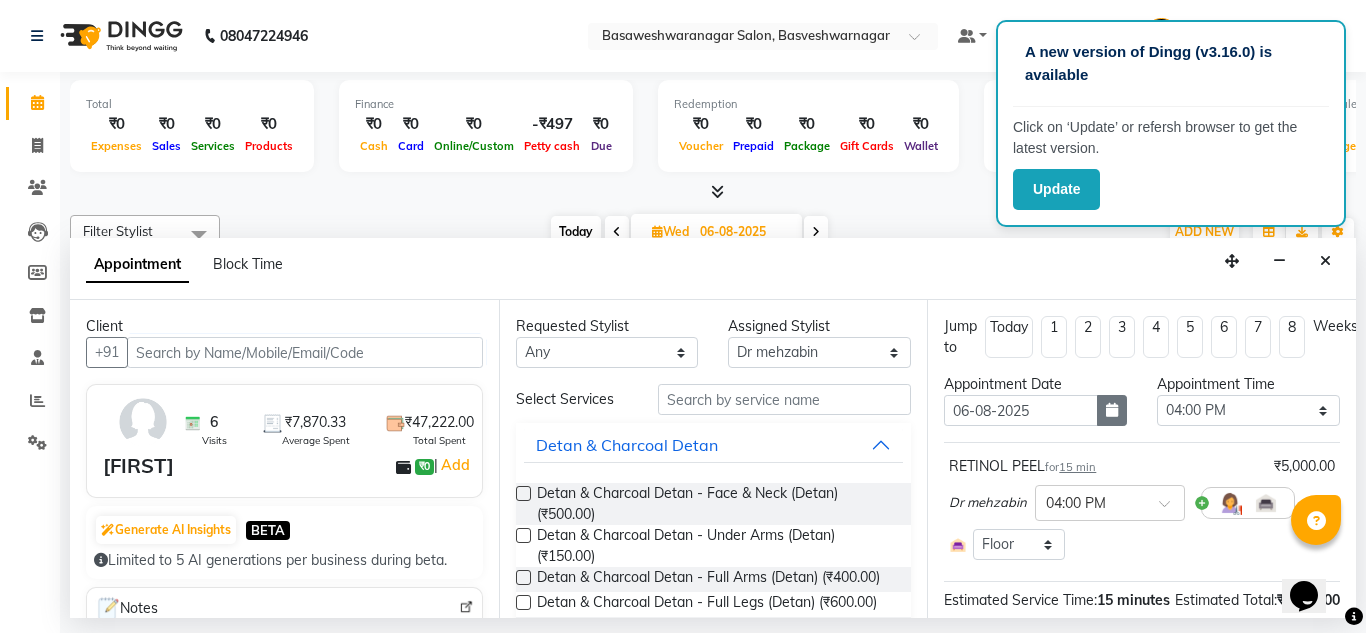 click at bounding box center (1112, 410) 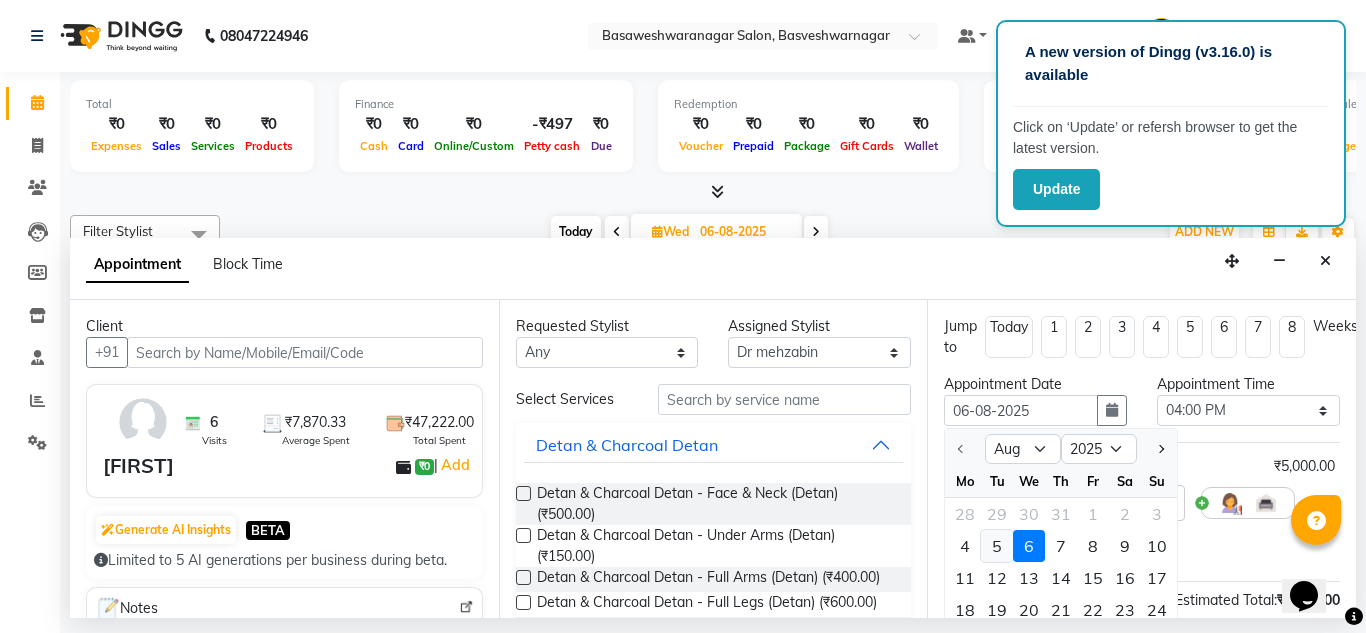 click on "5" at bounding box center [997, 546] 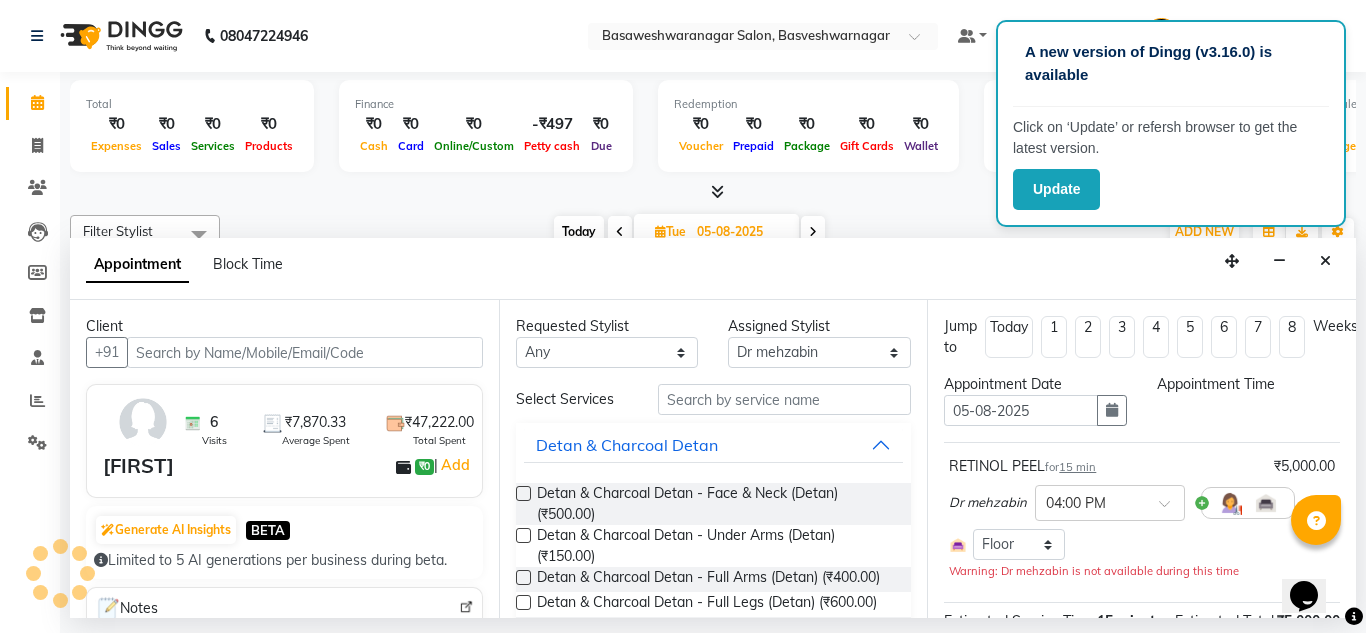select on "960" 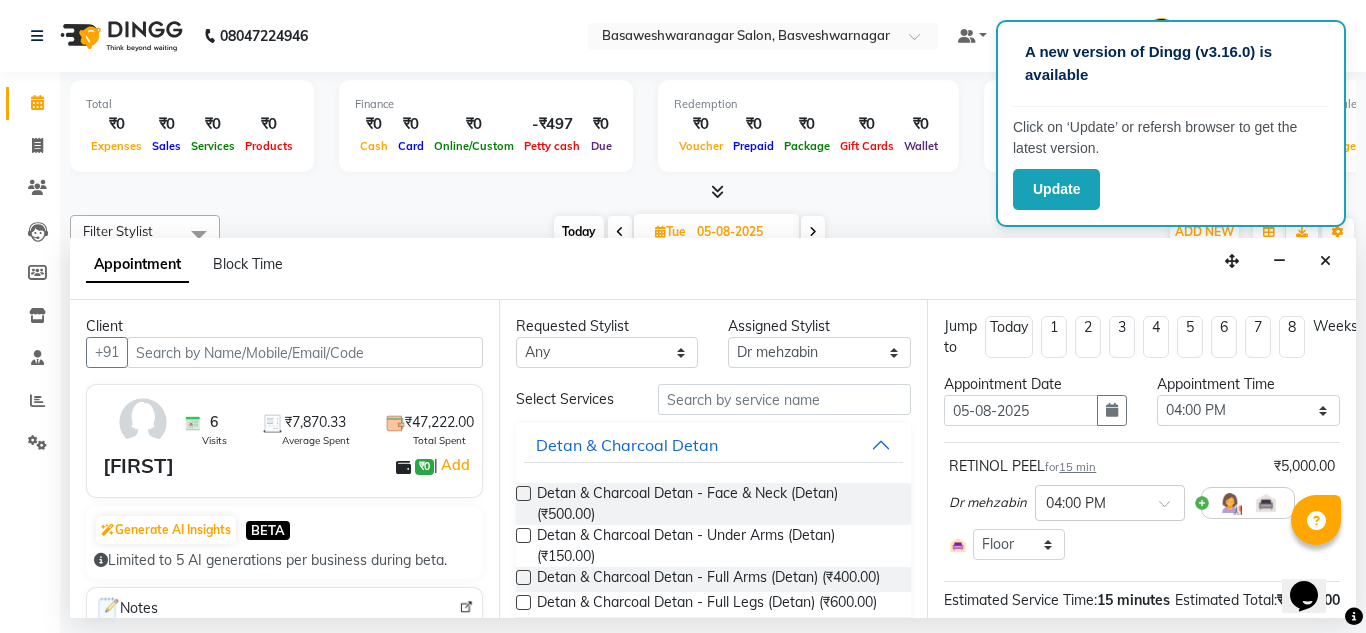 click on "Appointment Time" at bounding box center (1248, 384) 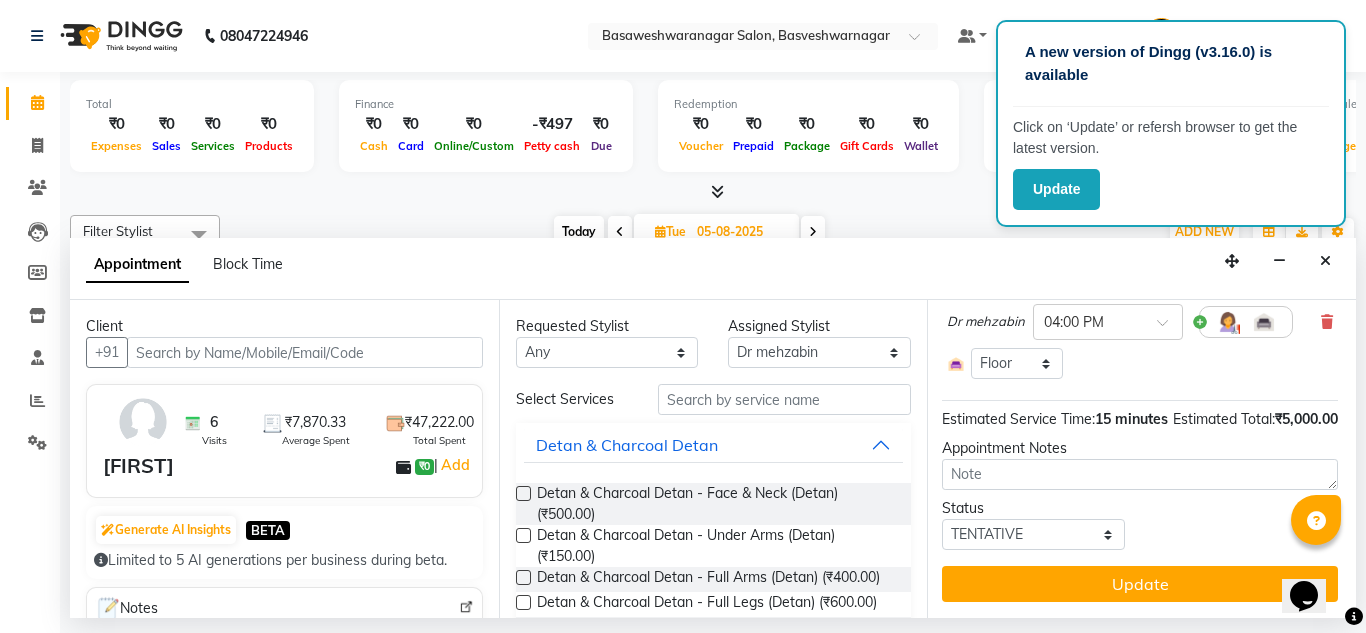 scroll, scrollTop: 0, scrollLeft: 9, axis: horizontal 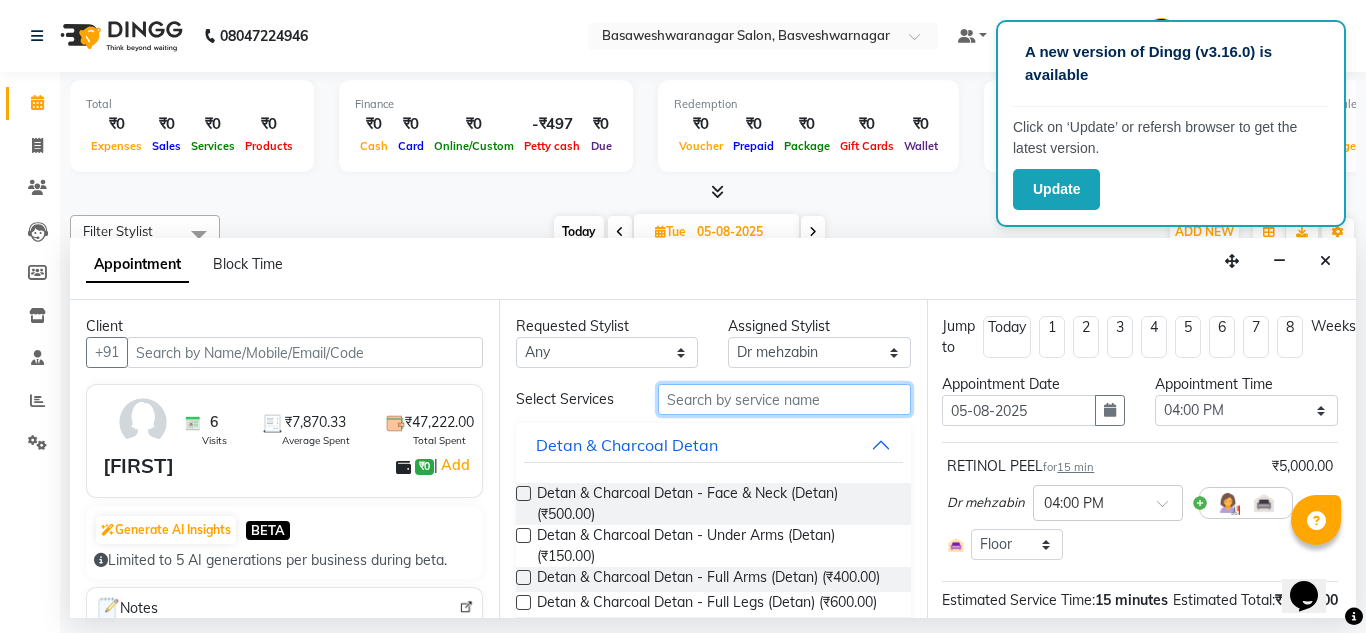 click at bounding box center [785, 399] 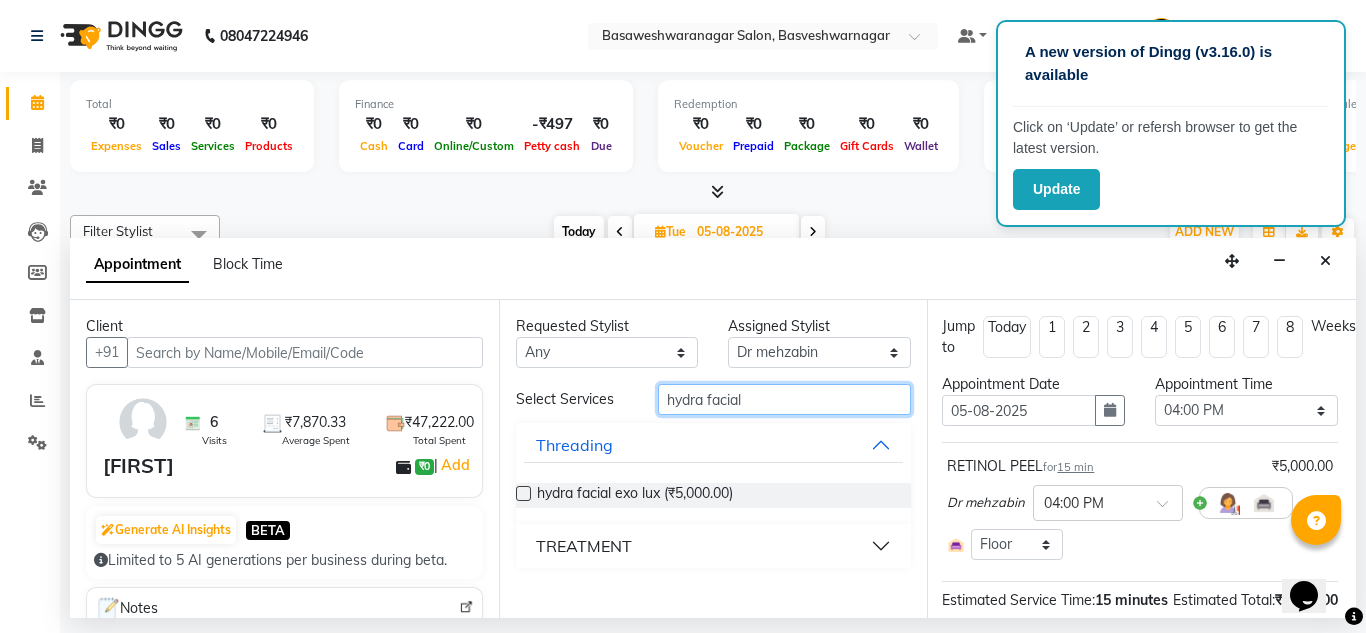 type on "hydra facial" 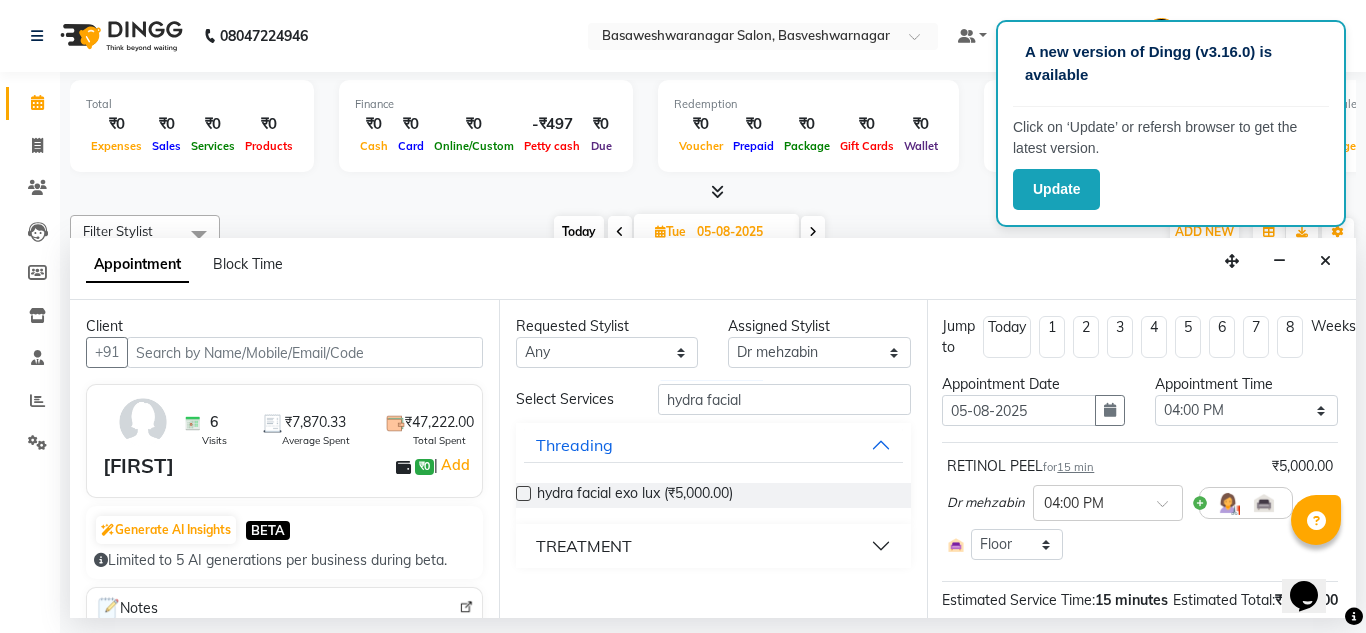 click on "TREATMENT" at bounding box center (584, 546) 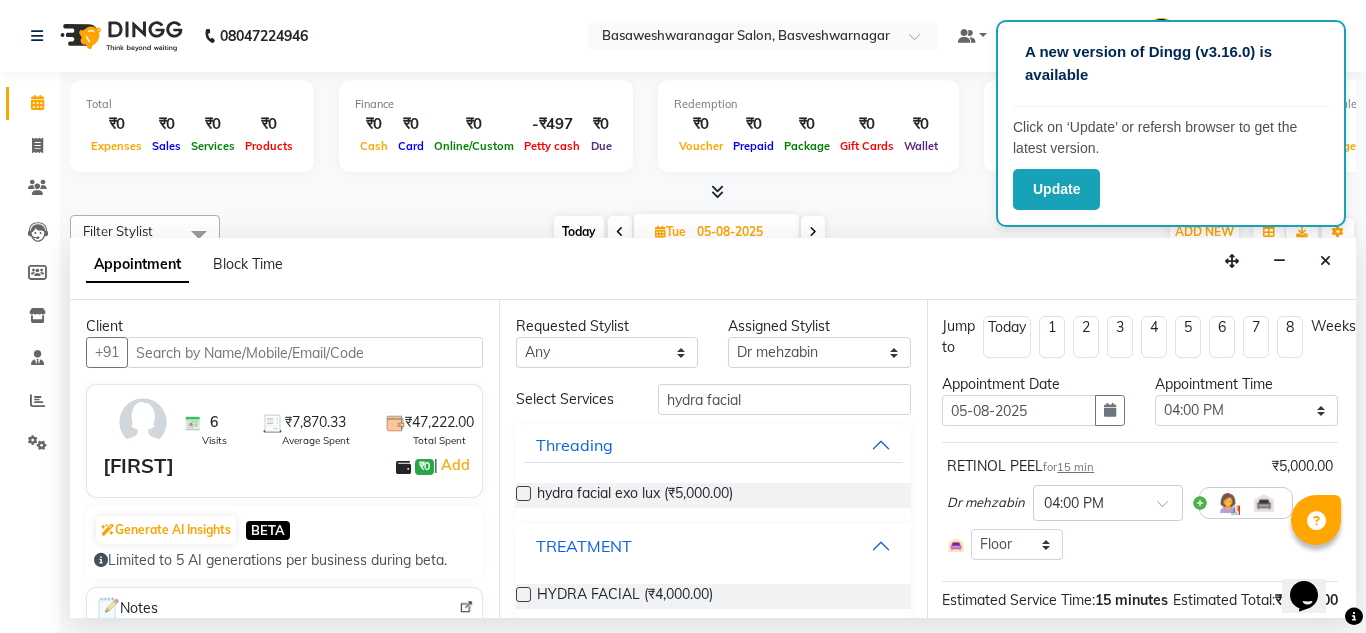 scroll, scrollTop: 23, scrollLeft: 0, axis: vertical 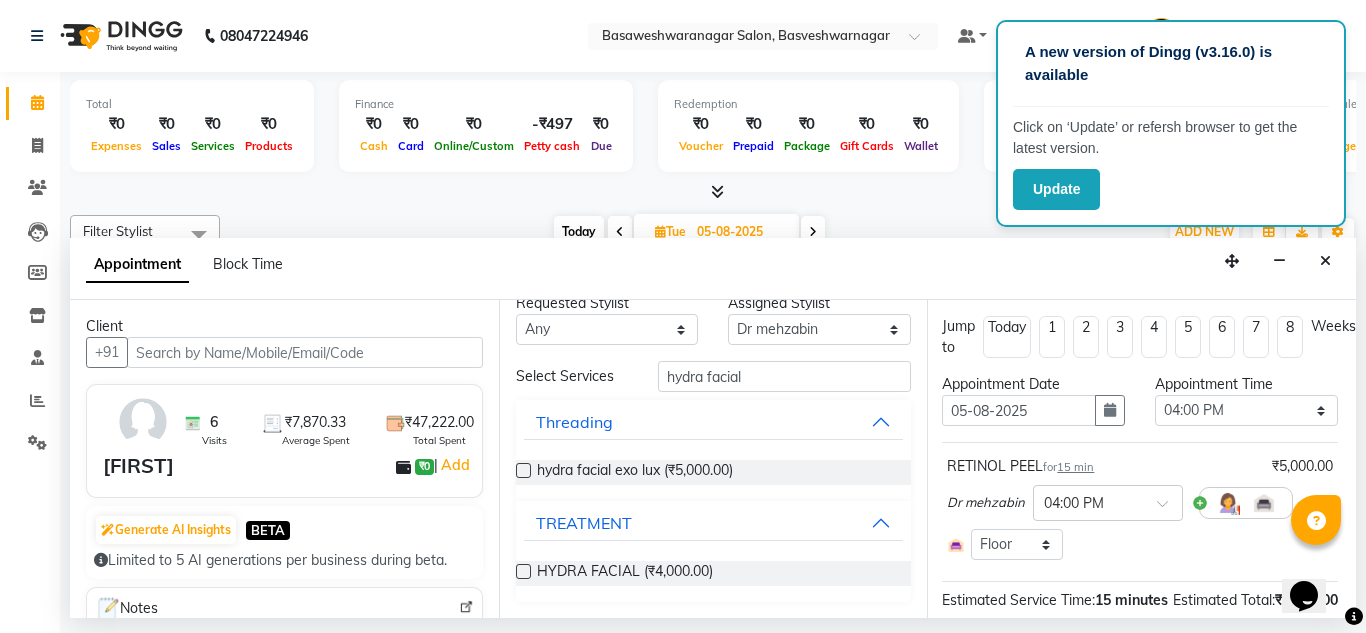 click at bounding box center (523, 571) 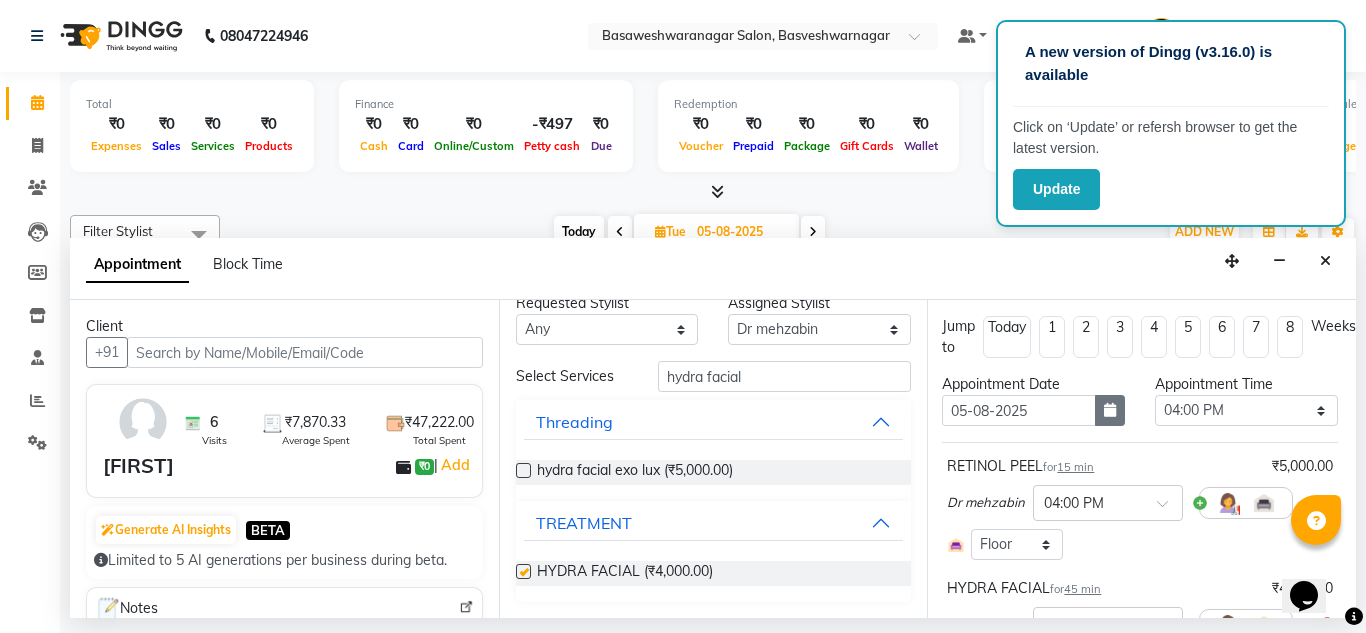checkbox on "false" 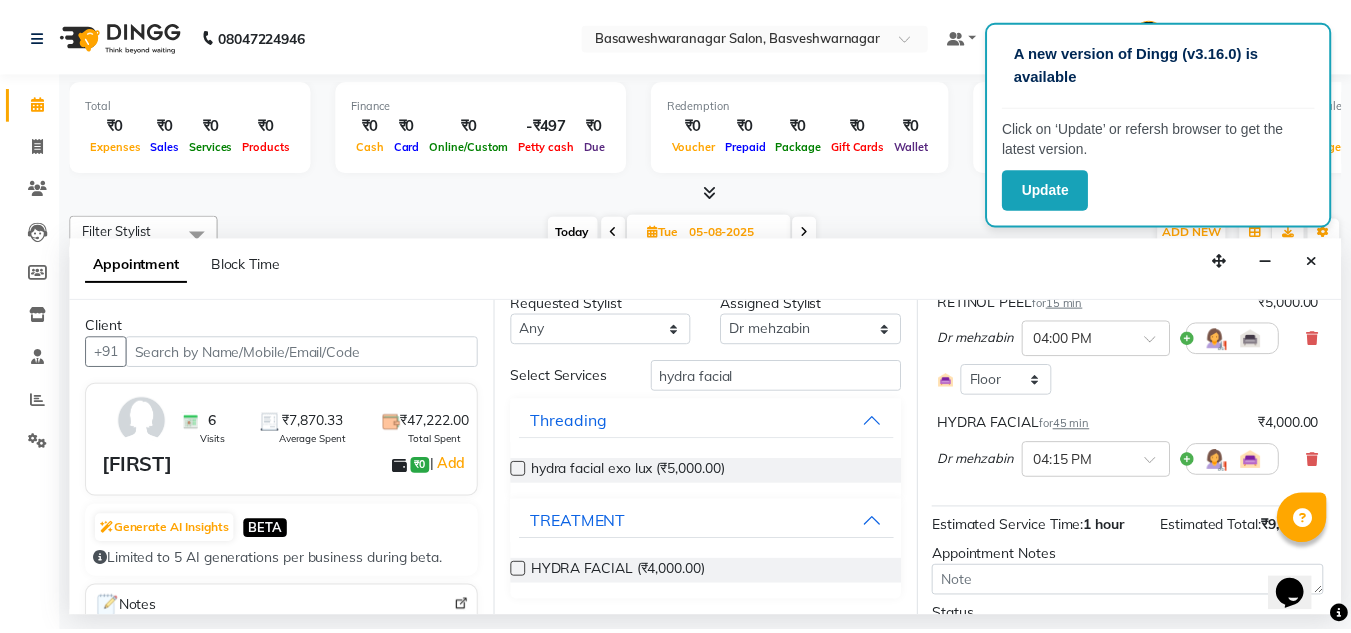 scroll, scrollTop: 166, scrollLeft: 9, axis: both 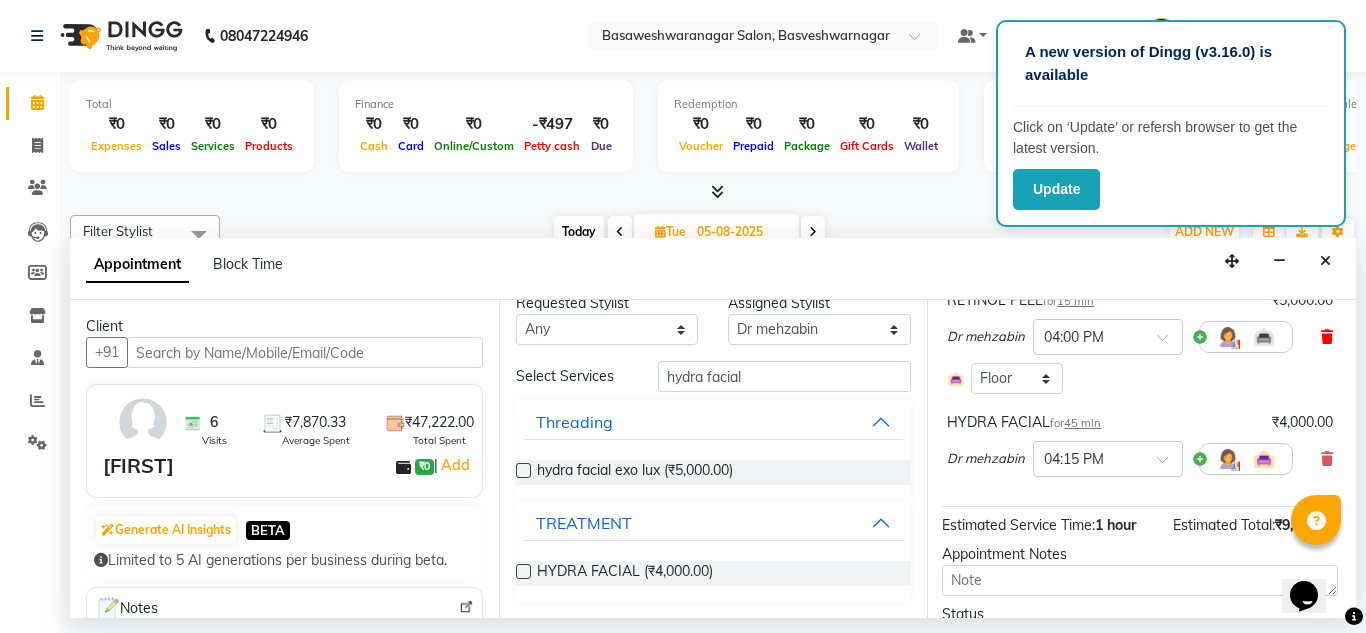 click at bounding box center (1327, 337) 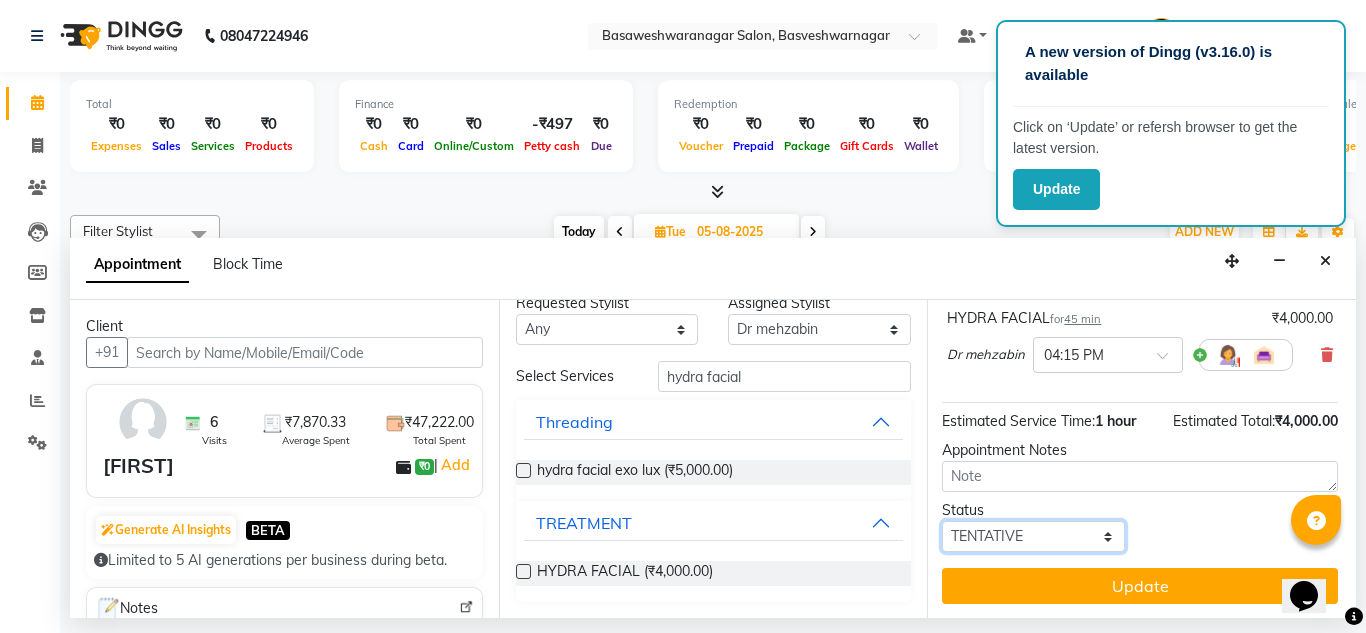 click on "Select TENTATIVE CONFIRM UPCOMING" at bounding box center (1033, 536) 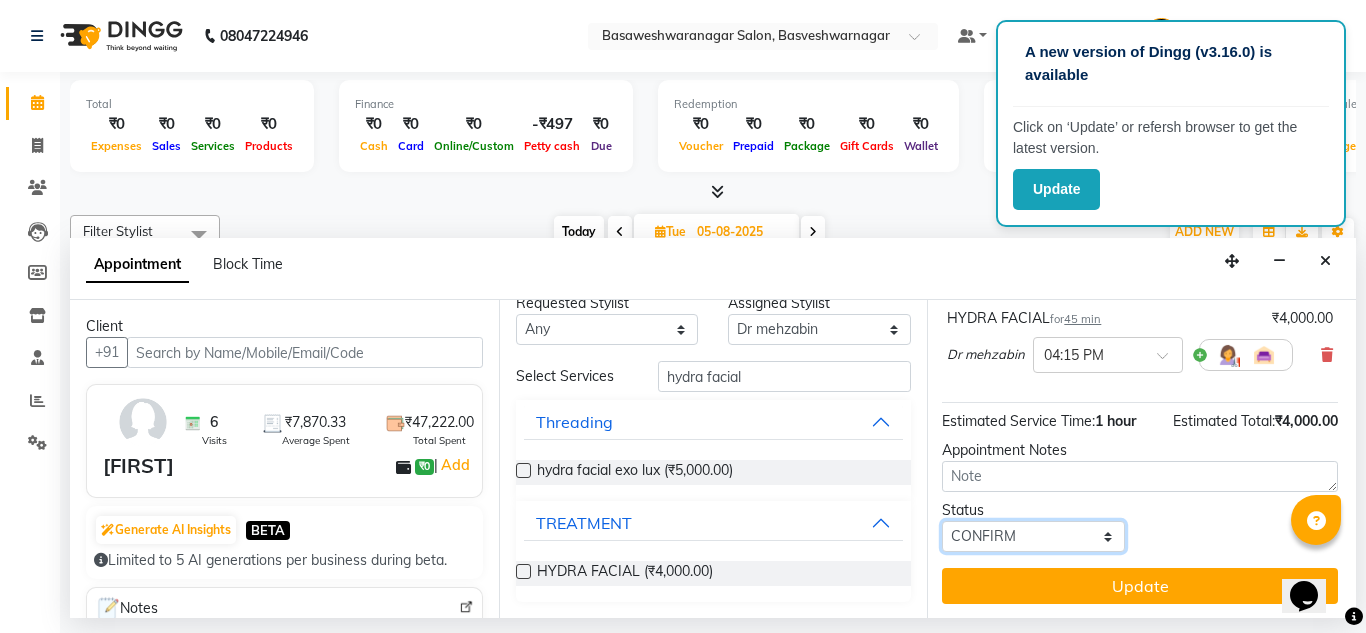 click on "Select TENTATIVE CONFIRM UPCOMING" at bounding box center (1033, 536) 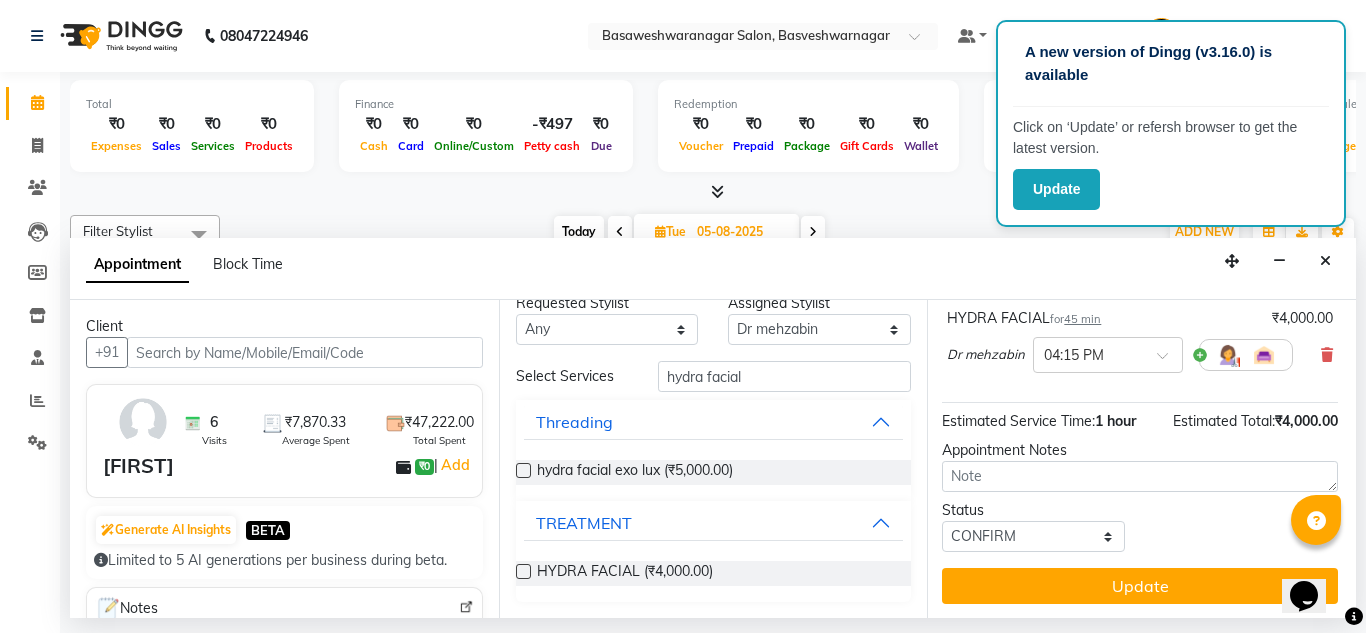 click on "Jump to Today 1 2 3 4 5 6 7 8 Weeks Appointment Date 05-08-2025 Appointment Time Select 09:00 AM 09:15 AM 09:30 AM 09:45 AM 10:00 AM 10:15 AM 10:30 AM 10:45 AM 11:00 AM 11:15 AM 11:30 AM 11:45 AM 12:00 PM 12:15 PM 12:30 PM 12:45 PM 01:00 PM 01:15 PM 01:30 PM 01:45 PM 02:00 PM 02:15 PM 02:30 PM 02:45 PM 03:00 PM 03:15 PM 03:30 PM 03:45 PM 04:00 PM 04:15 PM 04:30 PM 04:45 PM 05:00 PM 05:15 PM 05:30 PM 05:45 PM 06:00 PM 06:15 PM 06:30 PM 06:45 PM 07:00 PM 07:15 PM 07:30 PM 07:45 PM 08:00 PM HYDRA FACIAL   for  45 min ₹4,000.00 Dr [LAST] × 04:15 PM Estimated Service Time:  1 hour Estimated Total:  ₹4,000.00 Appointment Notes Status Select TENTATIVE CONFIRM UPCOMING  Update" at bounding box center [1141, 459] 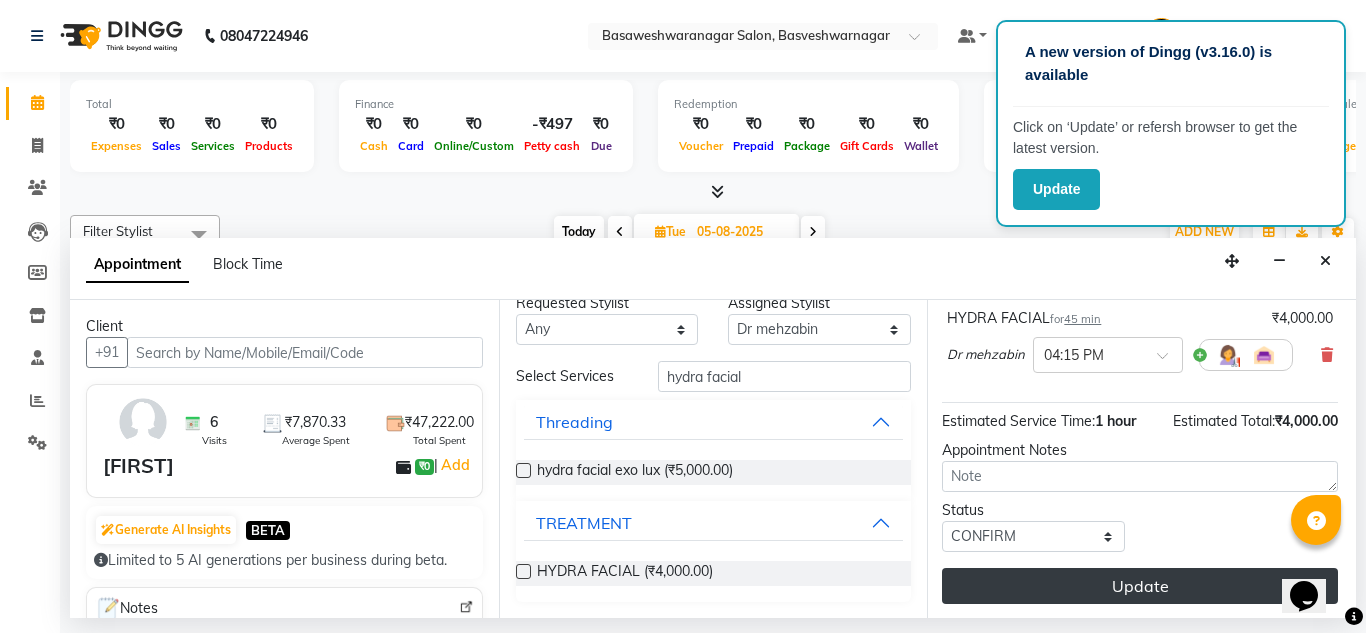 click on "Update" at bounding box center (1140, 586) 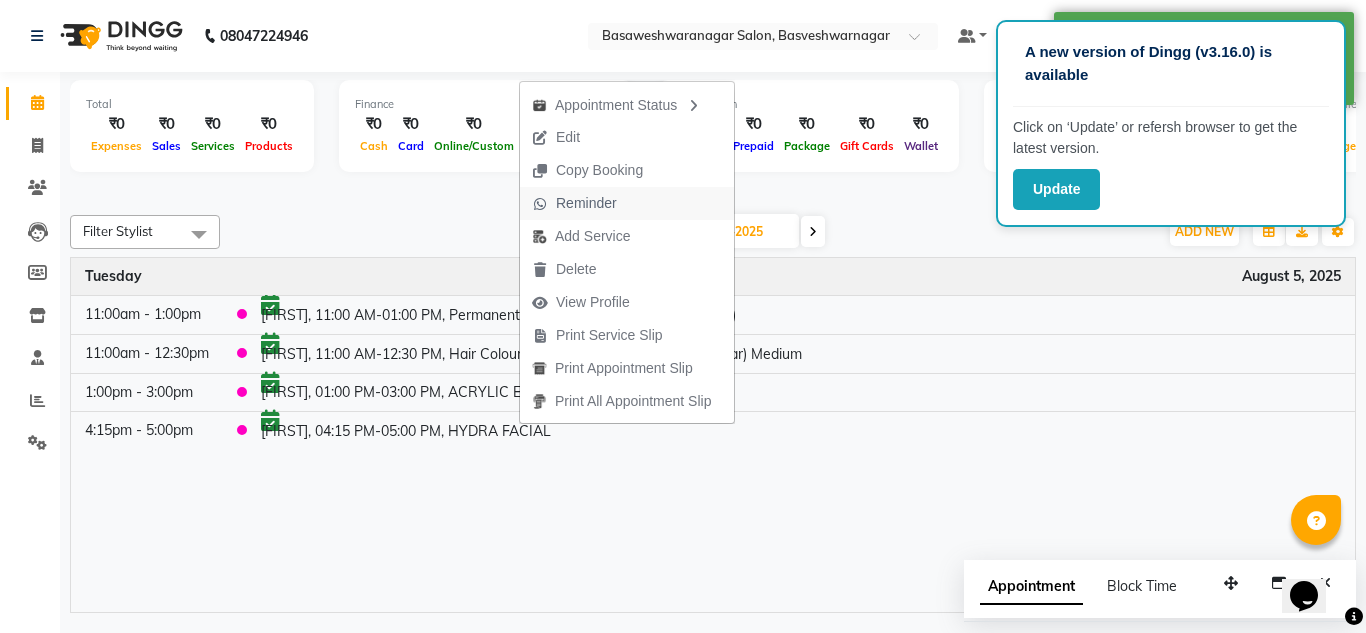 click on "Reminder" at bounding box center [586, 203] 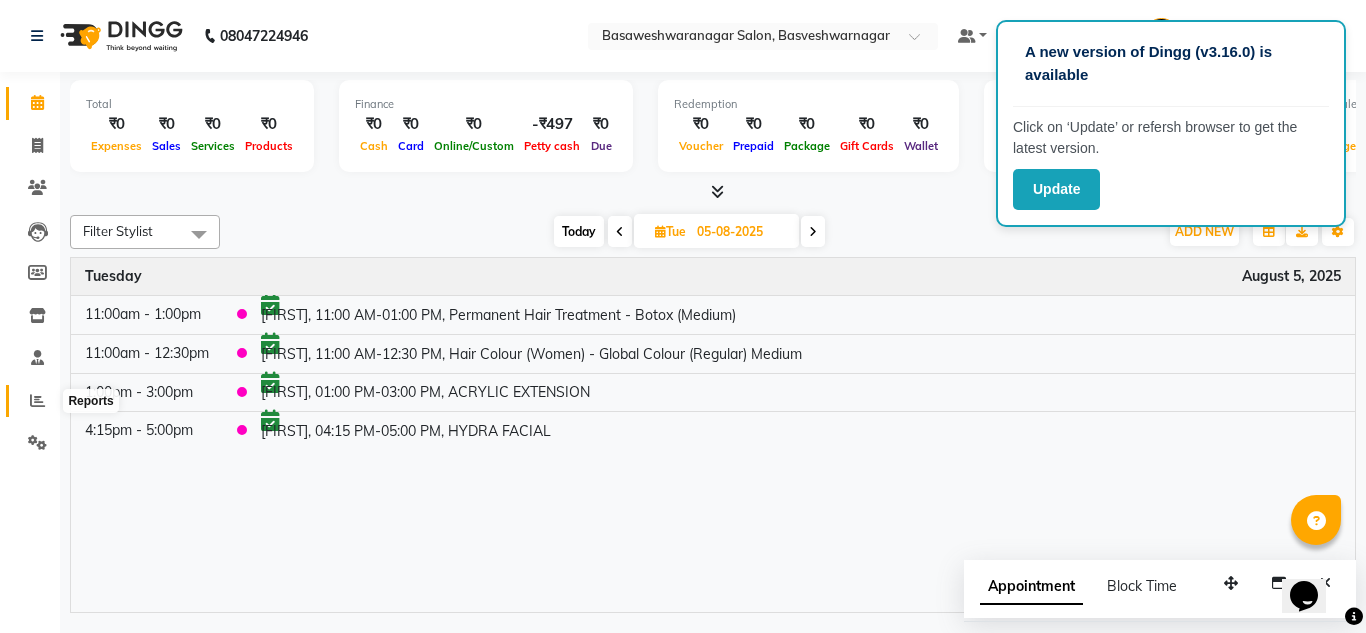click 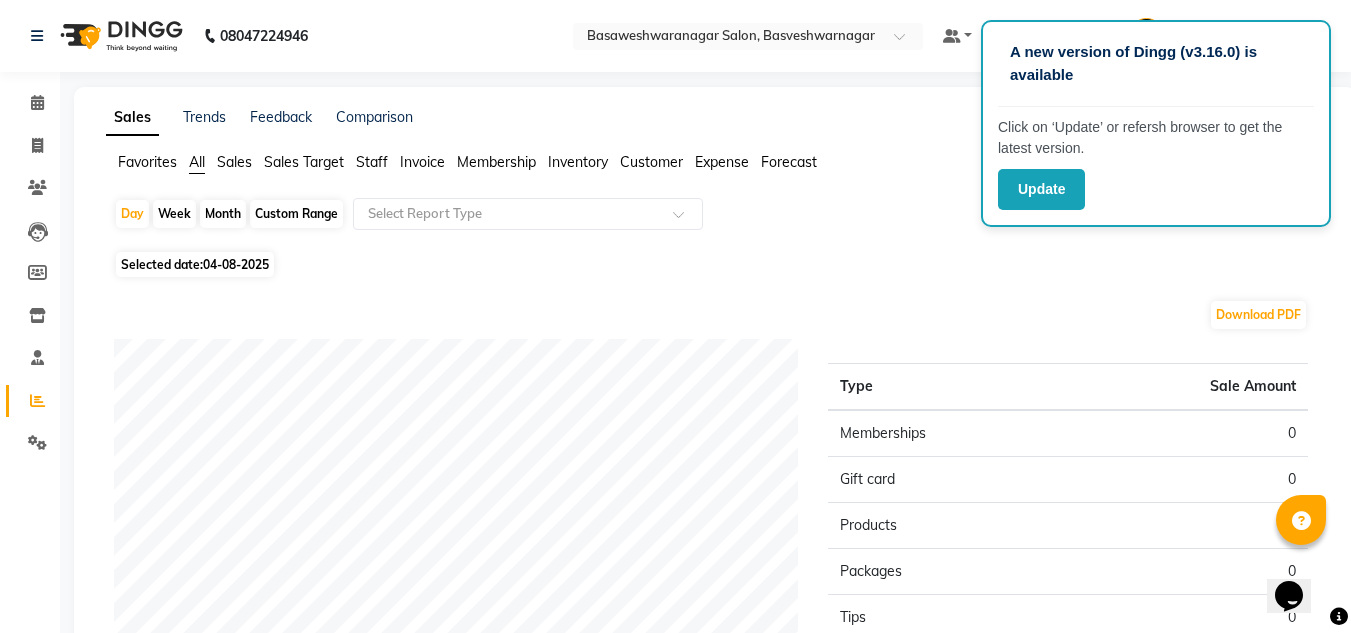 click on "Staff" 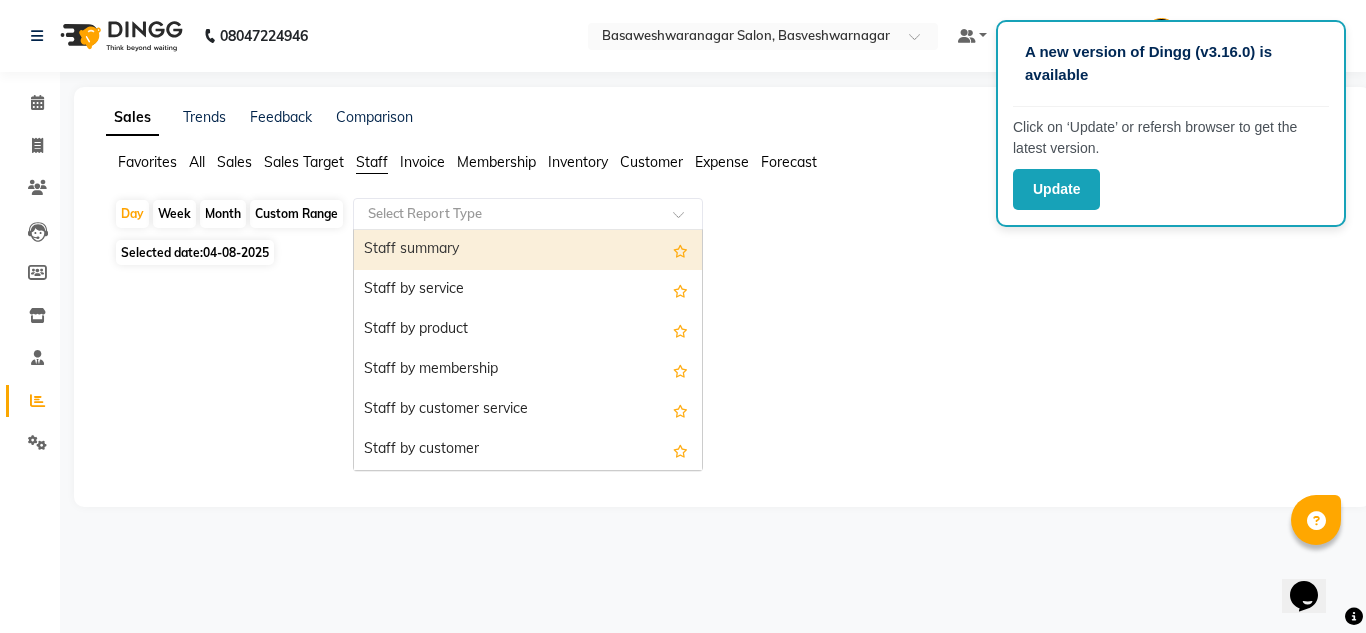 click 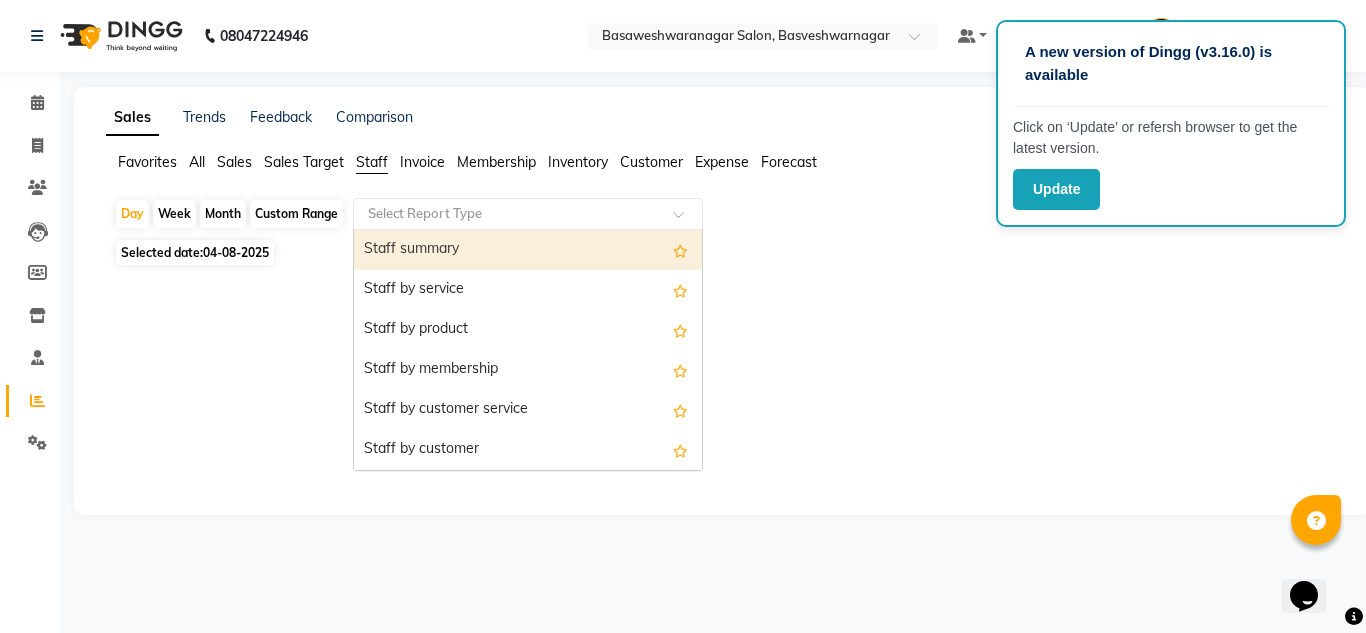 click on "Staff summary" at bounding box center (528, 250) 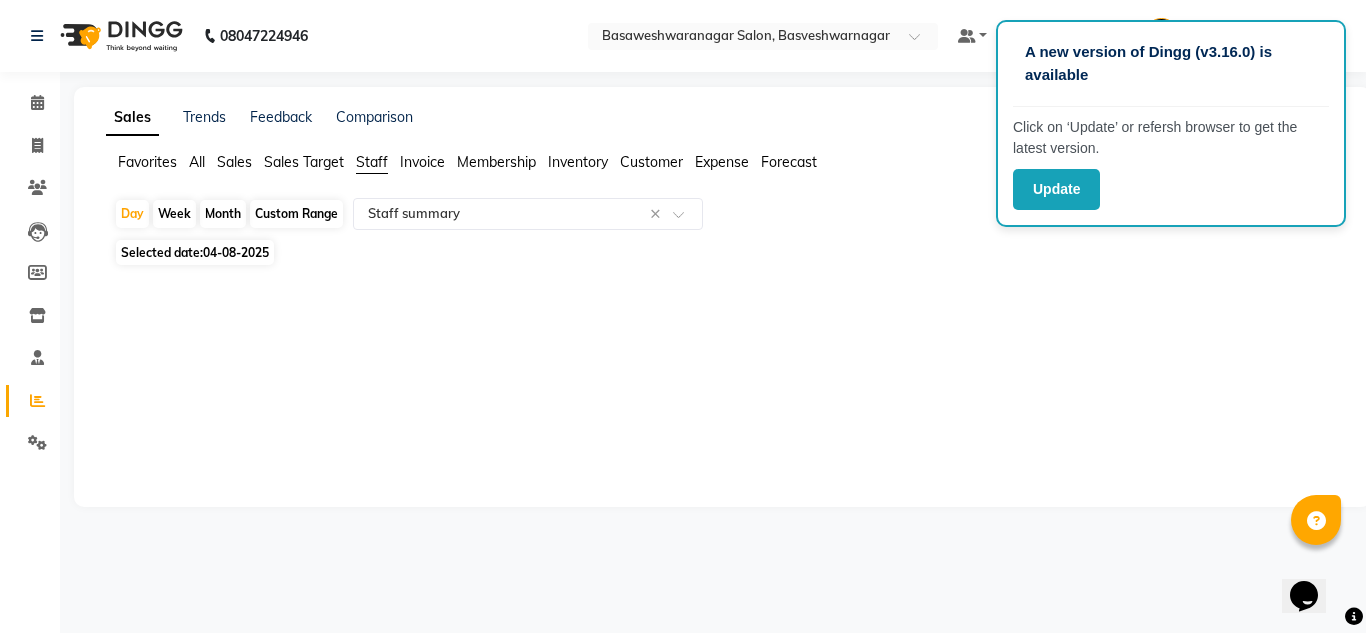 click on "04-08-2025" 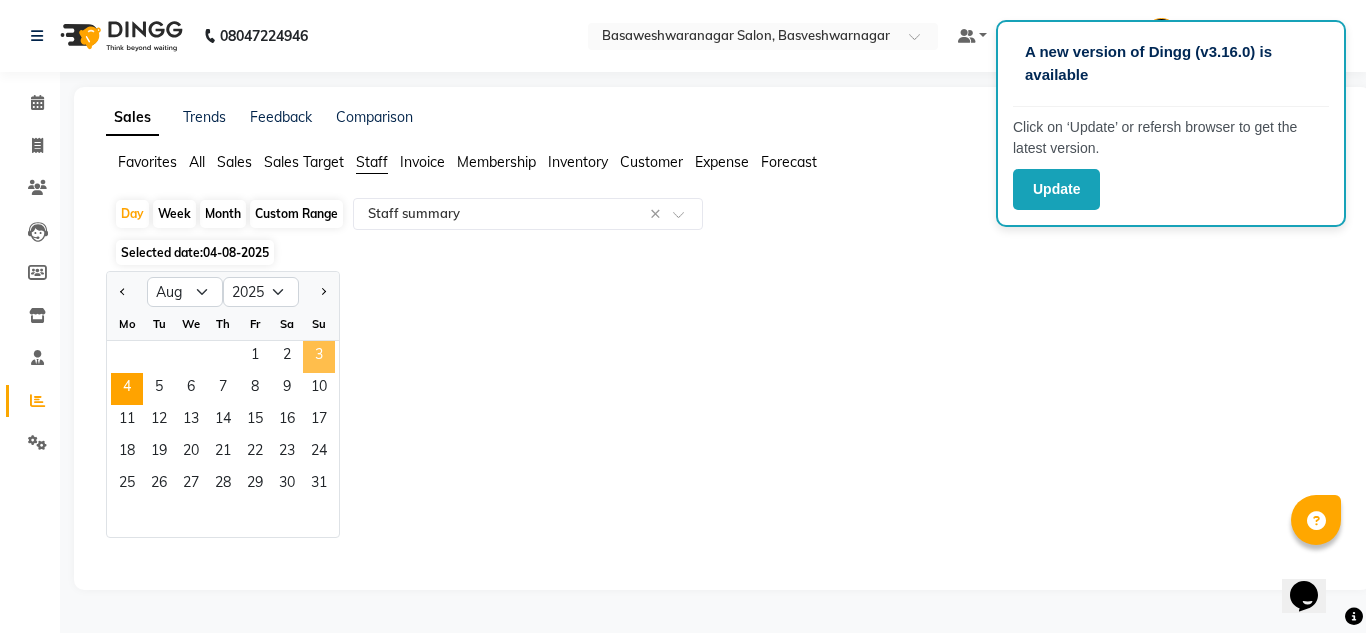 click on "3" 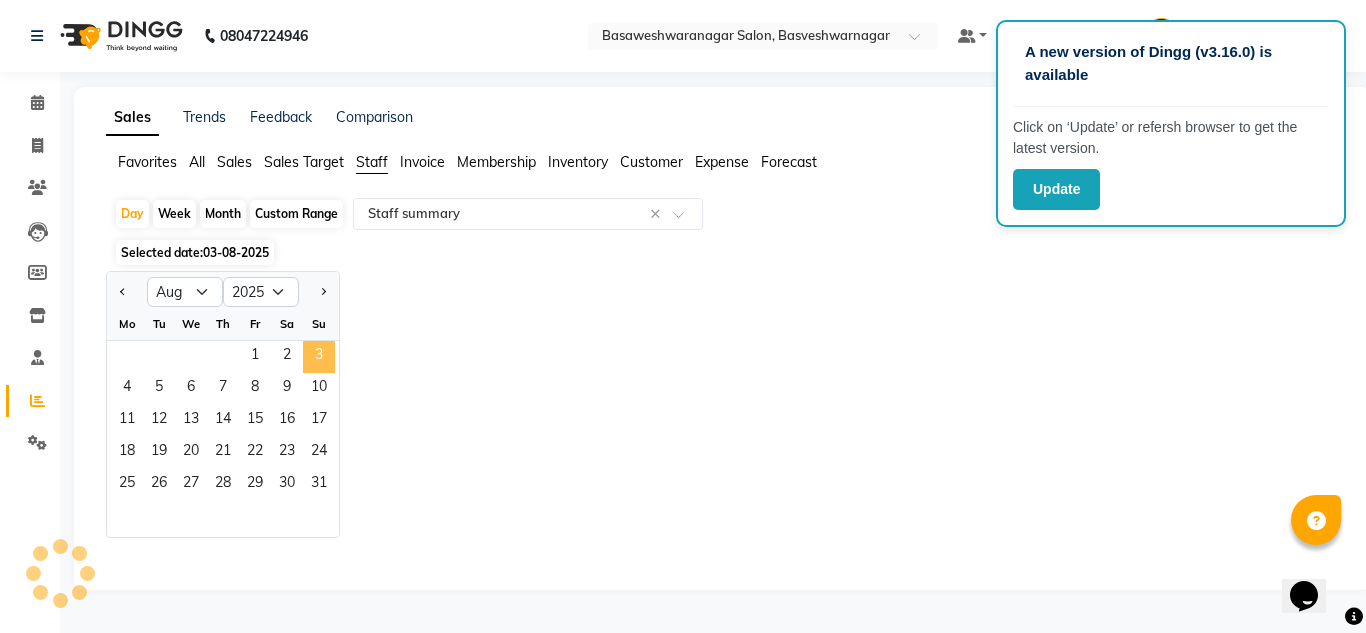 select on "full_report" 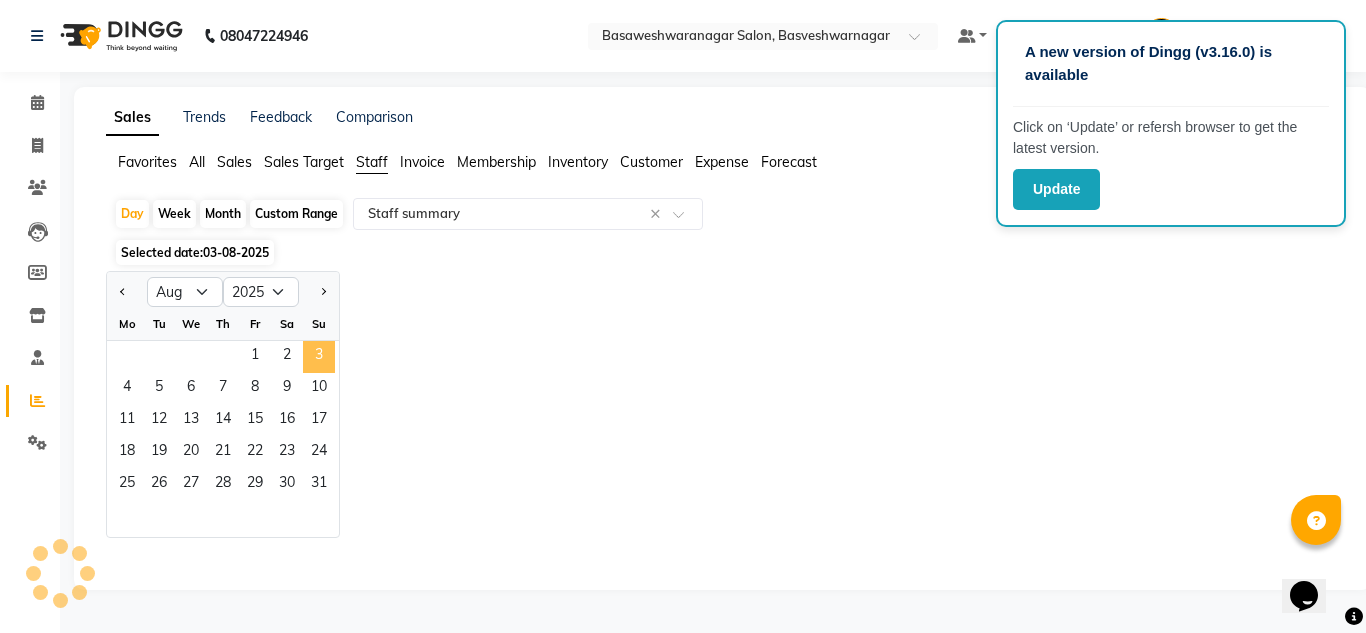 select on "csv" 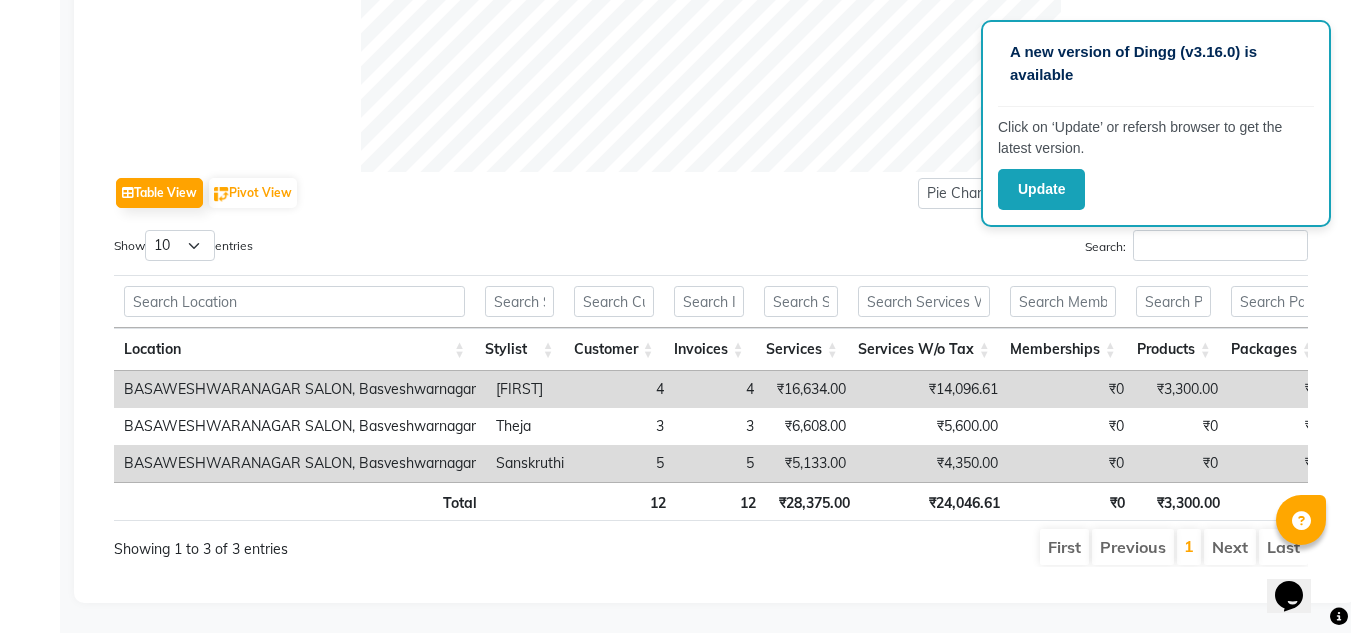 scroll, scrollTop: 869, scrollLeft: 0, axis: vertical 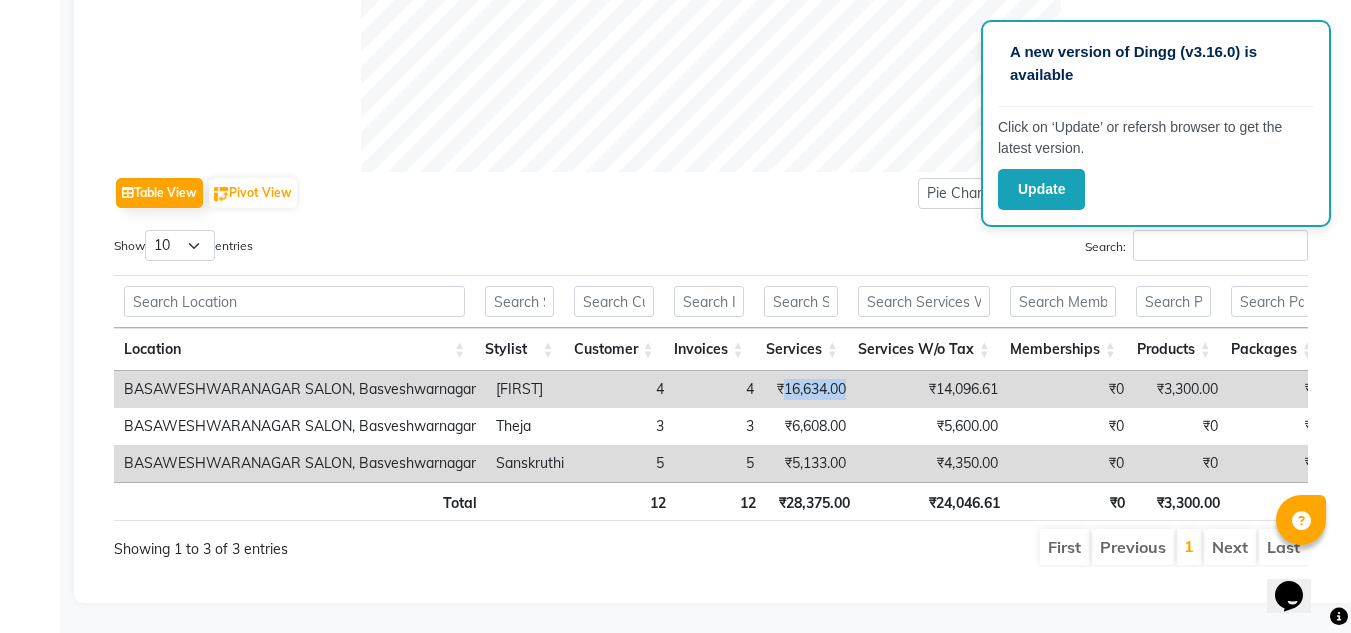click on "₹16,634.00" at bounding box center (810, 389) 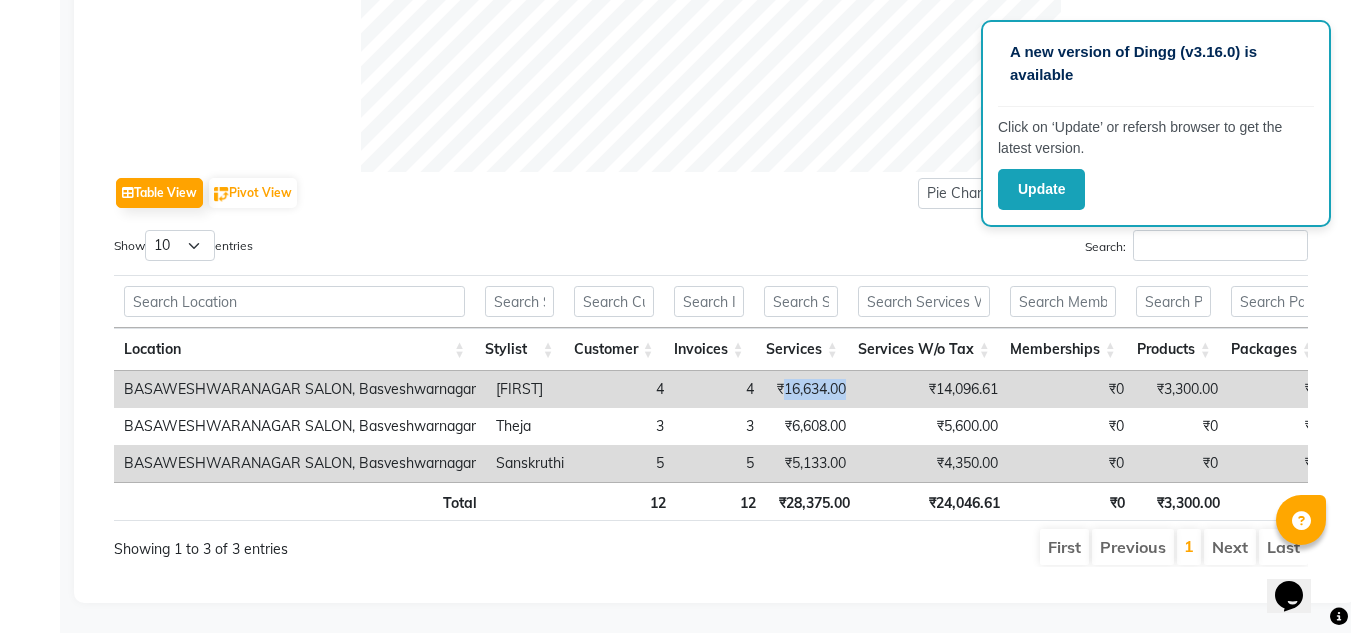 copy on "16,634.00" 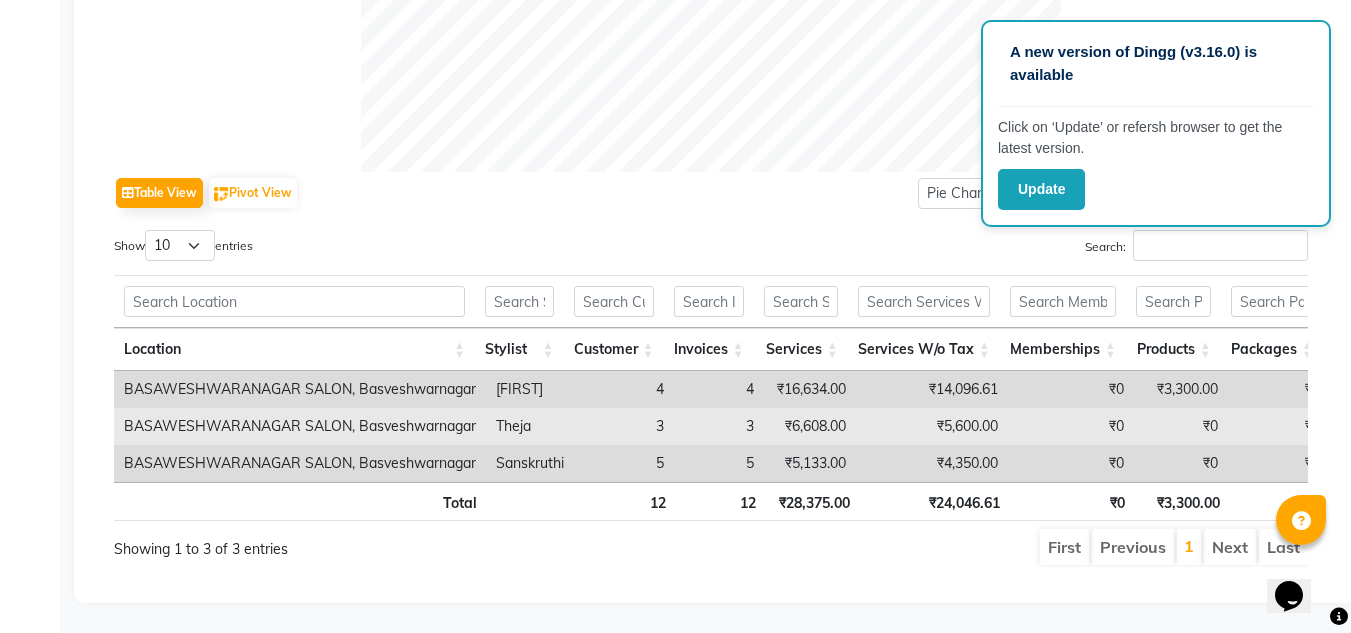 click on "₹6,608.00" at bounding box center [810, 426] 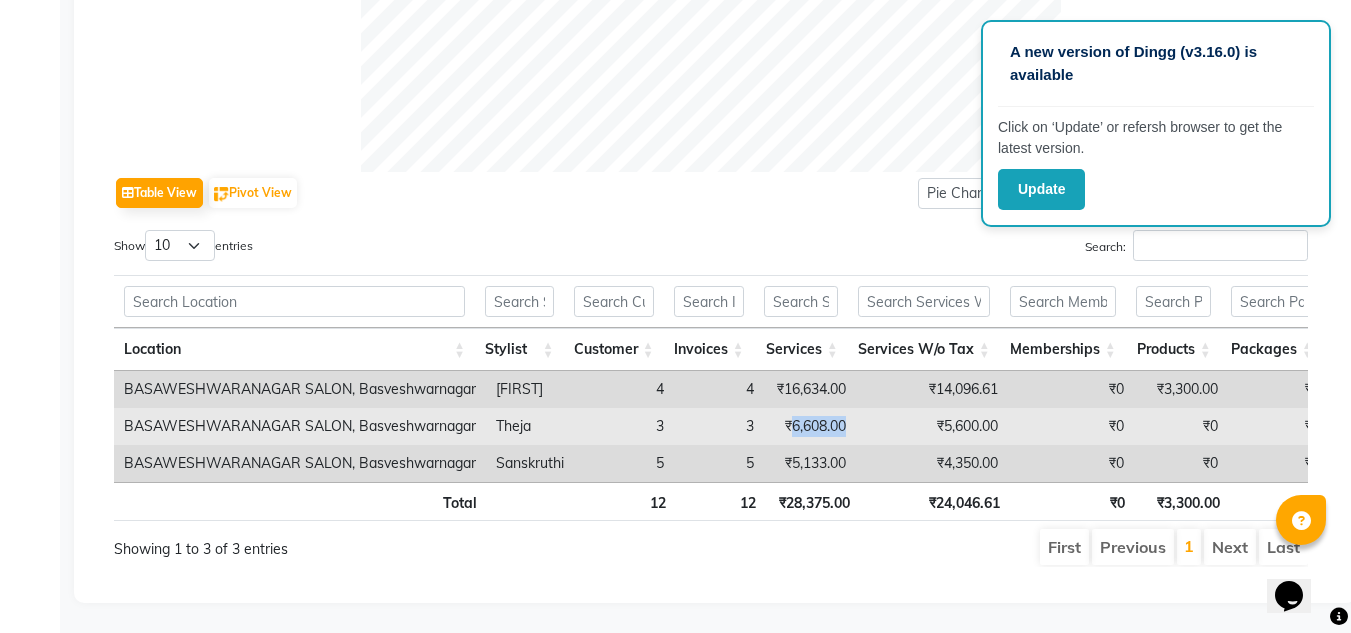 click on "₹6,608.00" at bounding box center (810, 426) 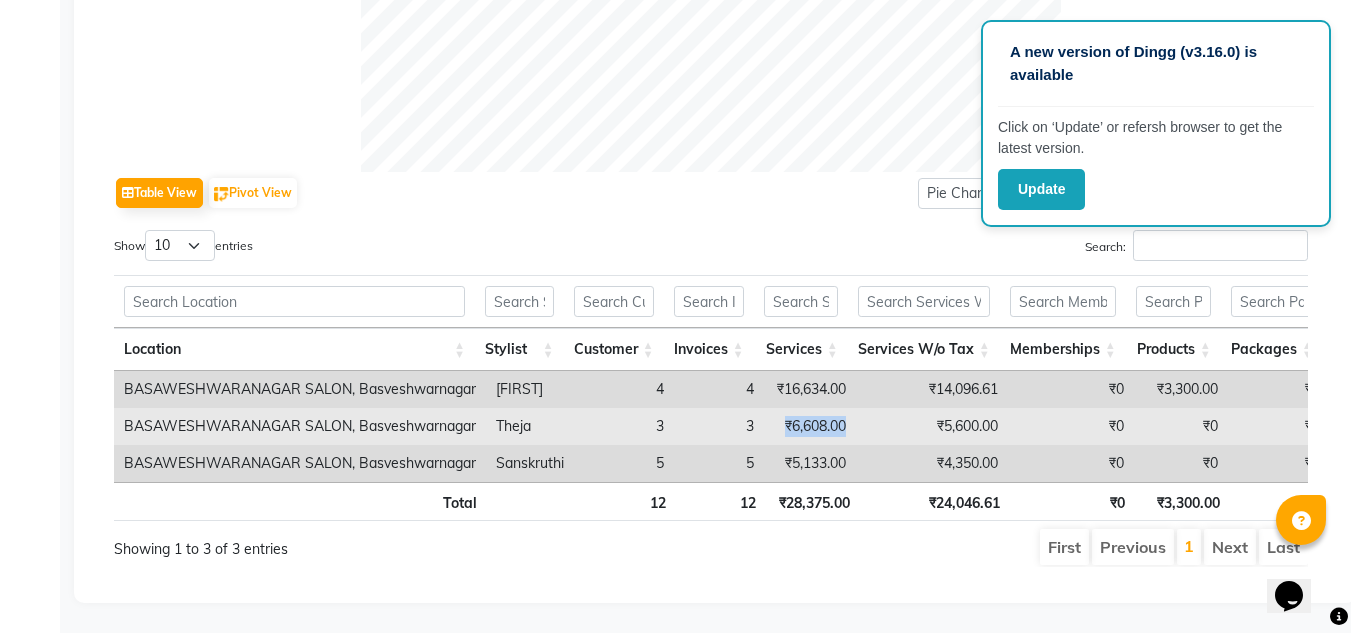 click on "₹6,608.00" at bounding box center (810, 426) 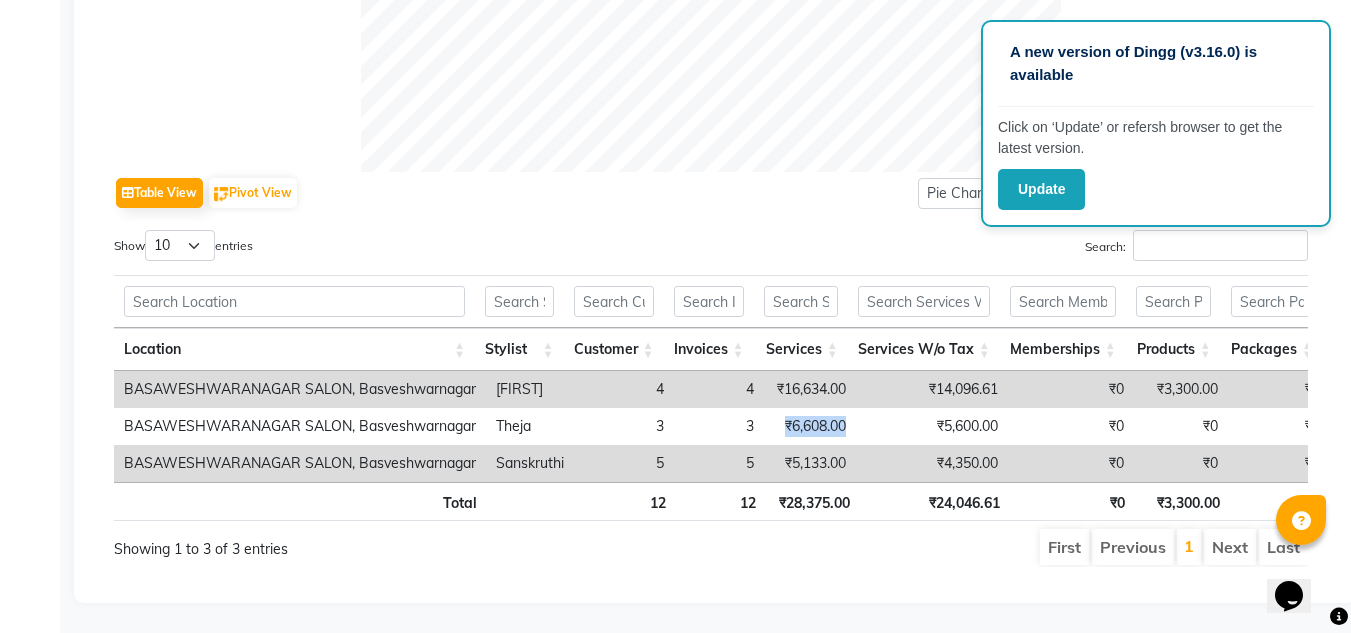 scroll, scrollTop: 0, scrollLeft: 1065, axis: horizontal 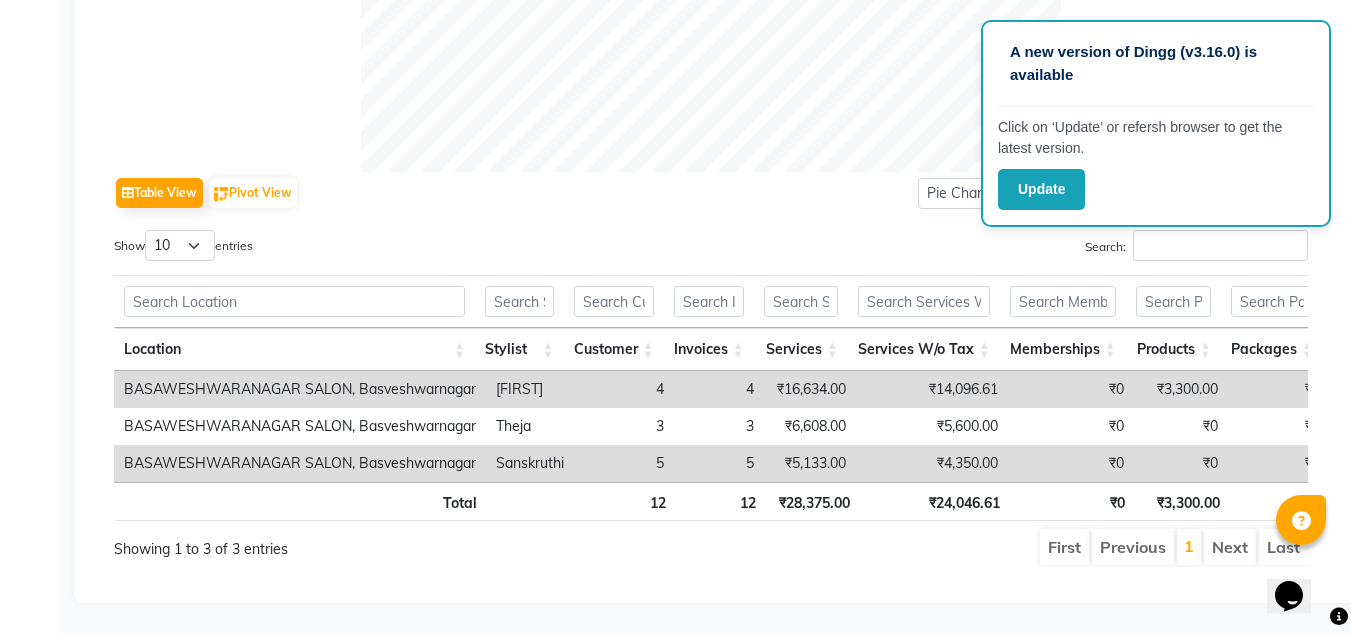 click on "₹5,133.00" at bounding box center [810, 463] 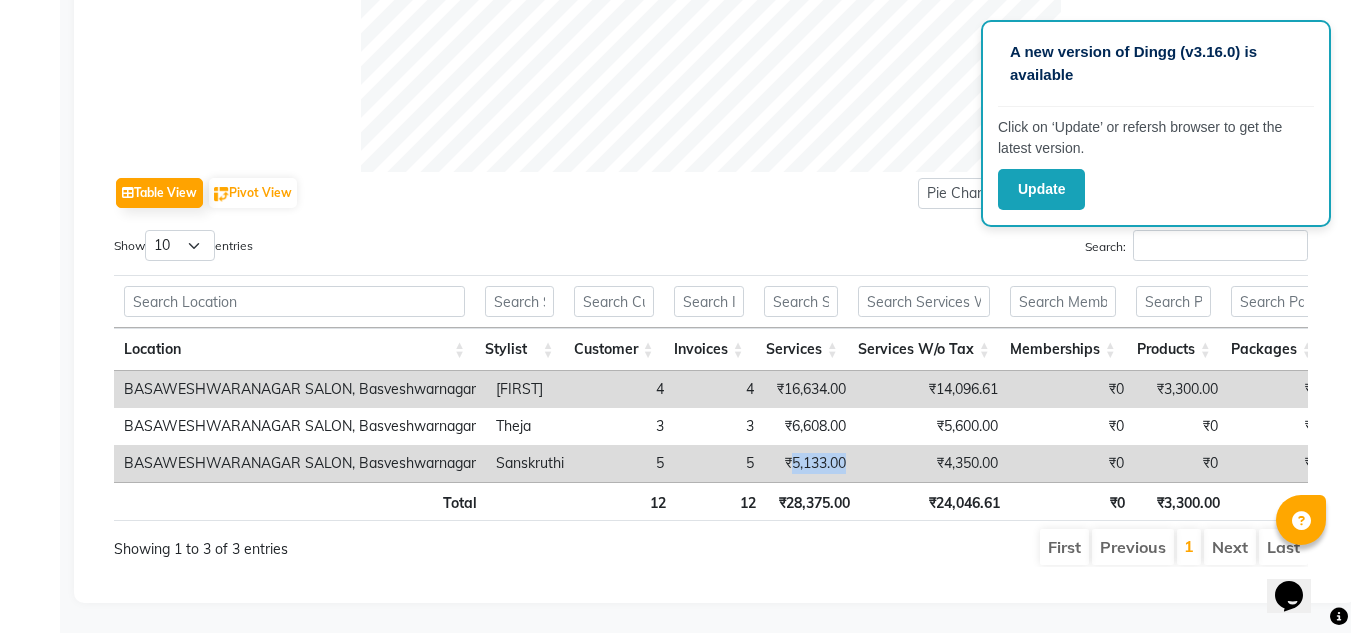 click on "₹5,133.00" at bounding box center (810, 463) 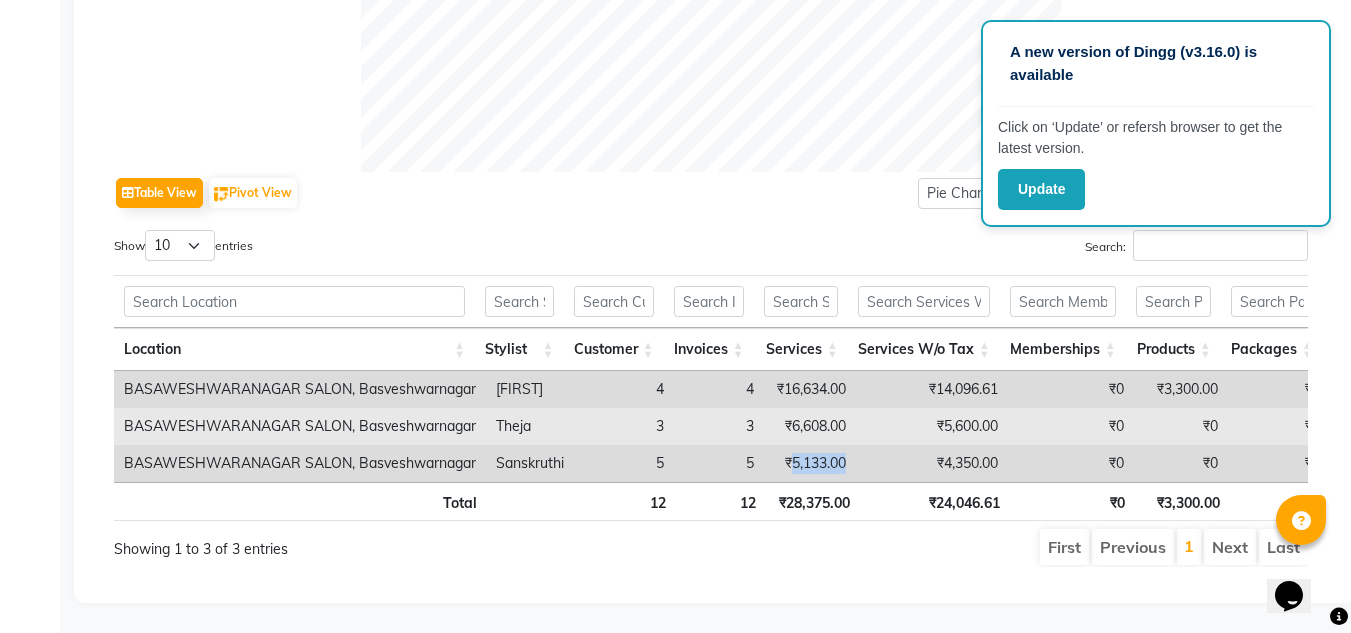 copy on "5,133.00" 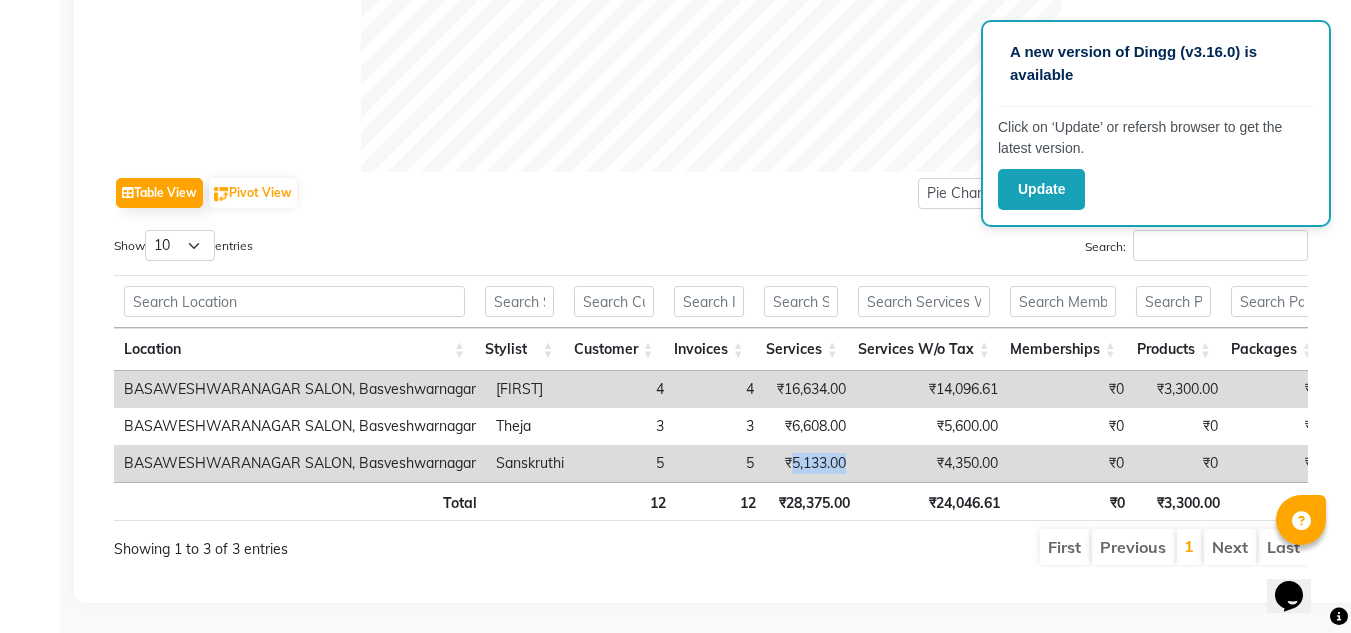 scroll, scrollTop: 0, scrollLeft: 606, axis: horizontal 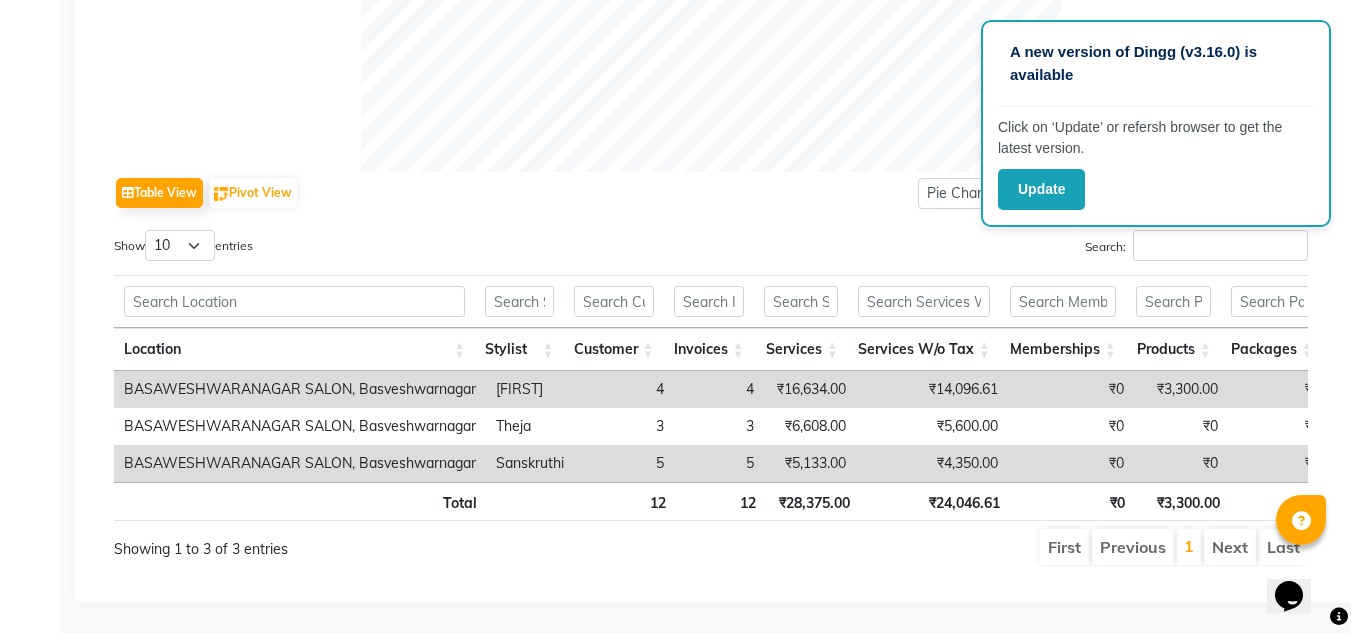 click on "₹3,300.00" at bounding box center (1181, 389) 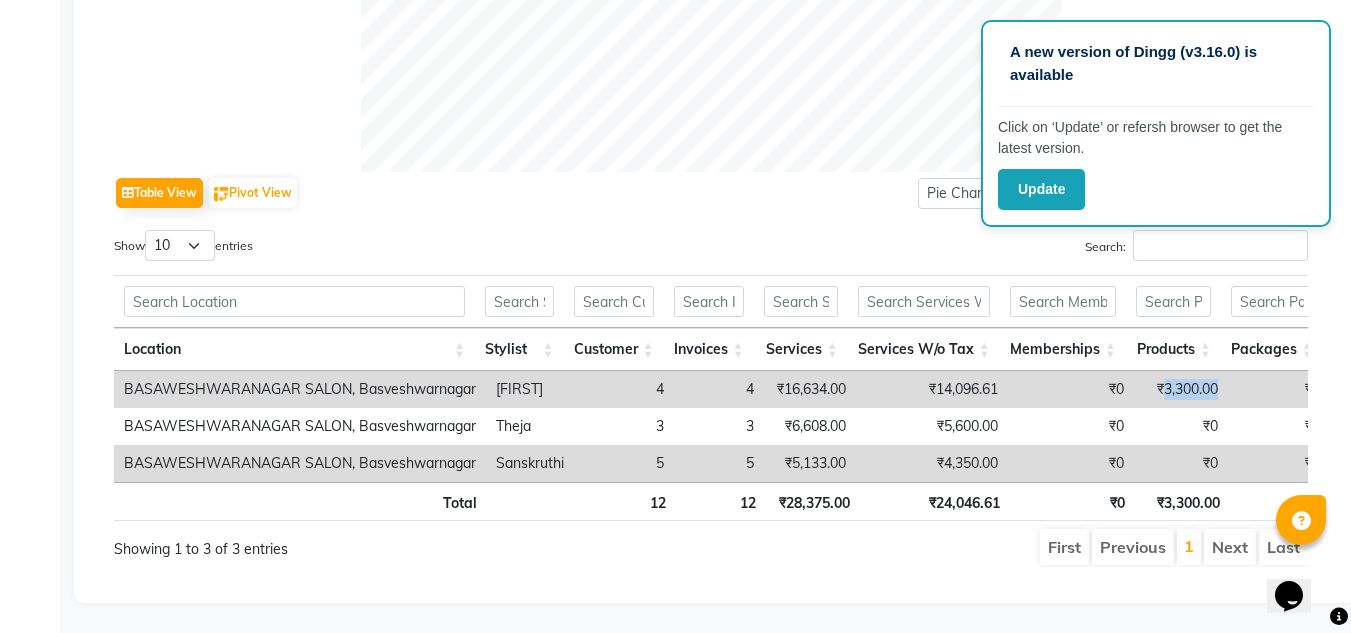 click on "₹3,300.00" at bounding box center (1181, 389) 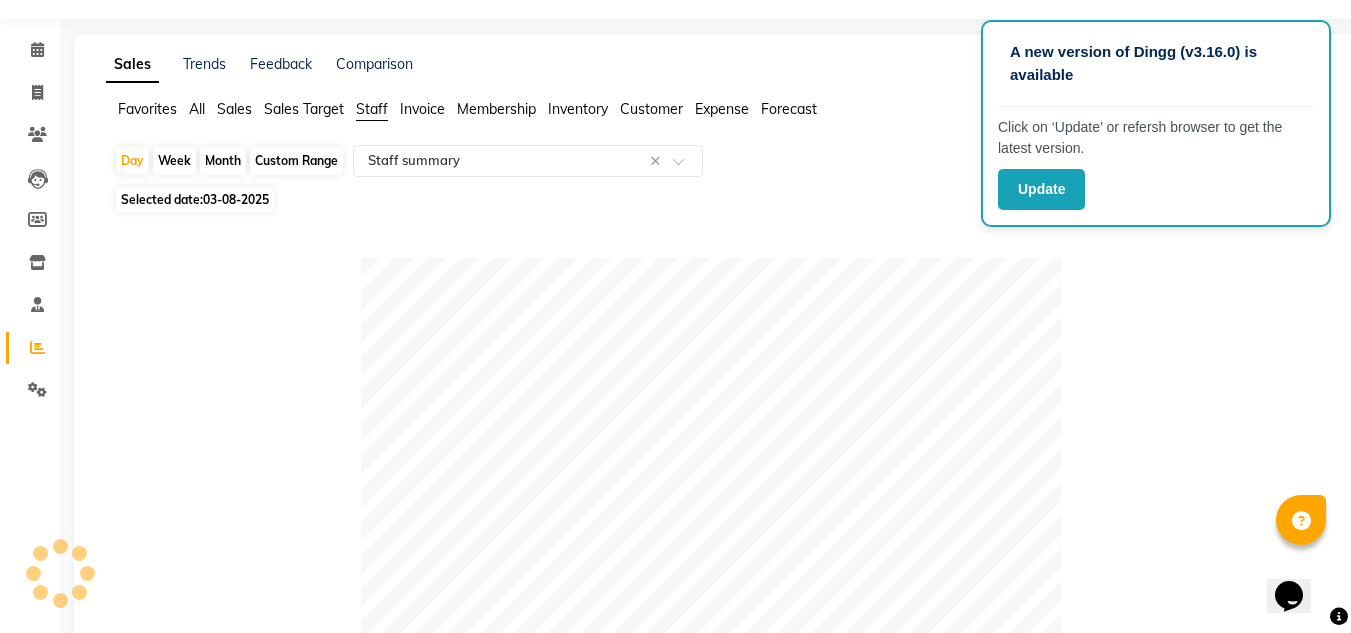 scroll, scrollTop: 0, scrollLeft: 0, axis: both 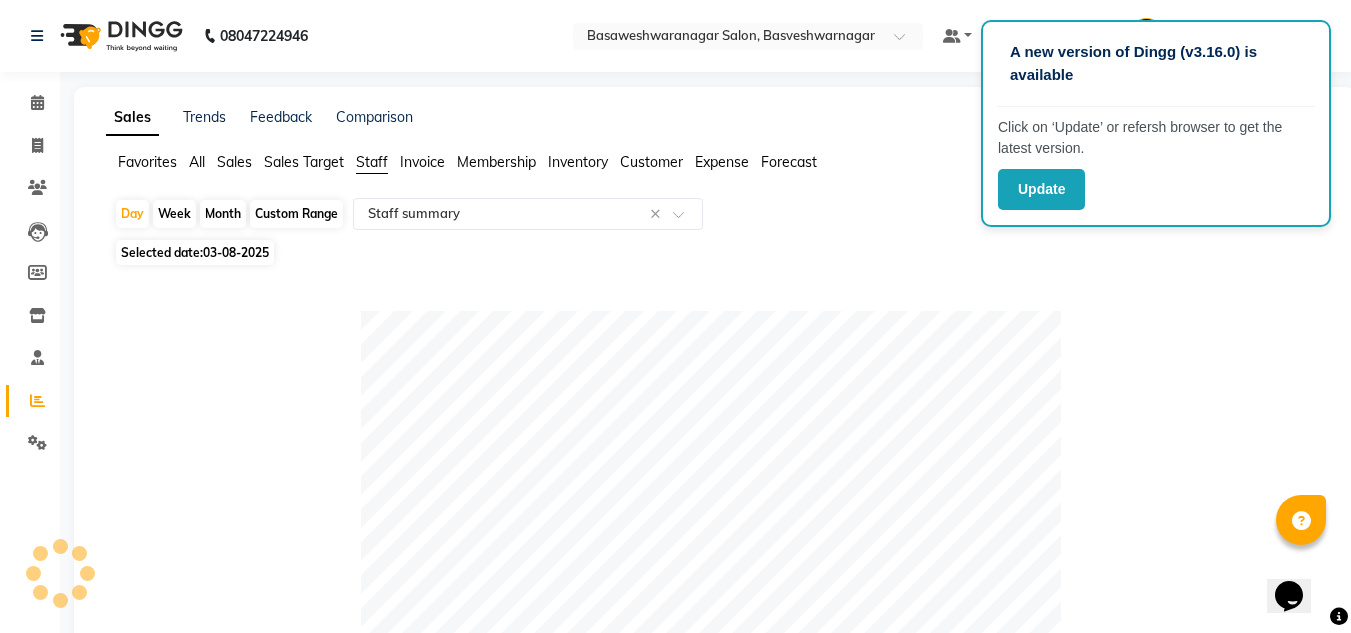 click on "Custom Range" 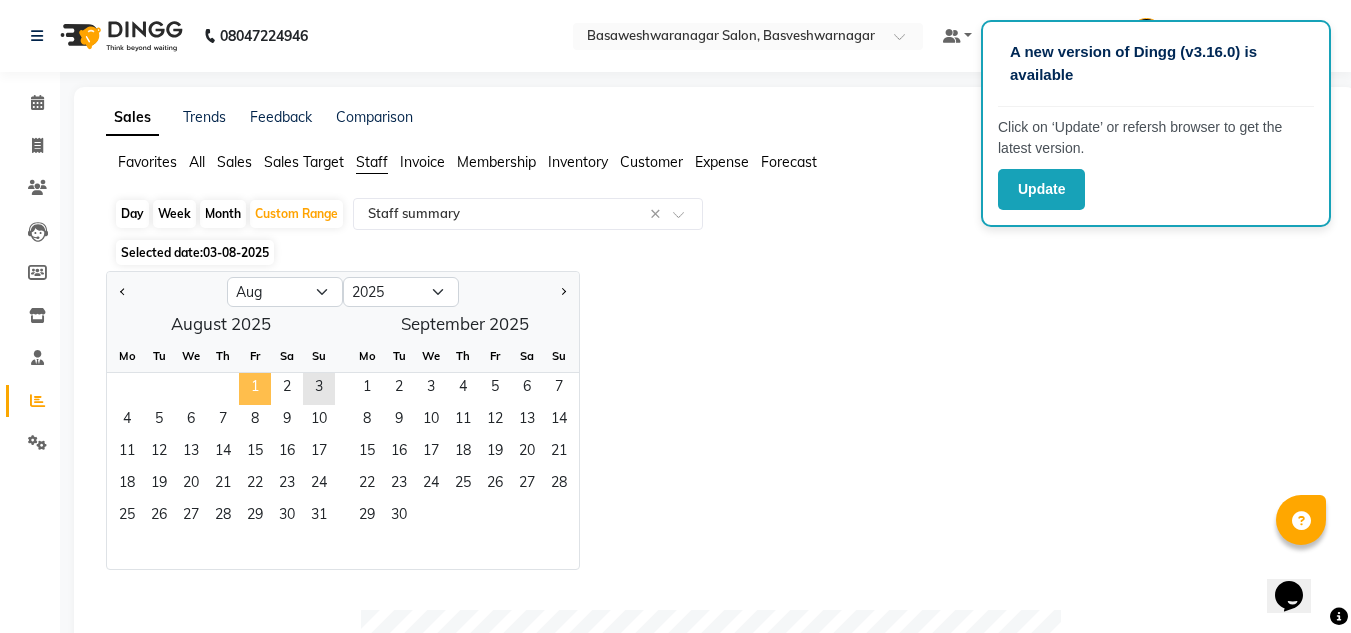 click on "1" 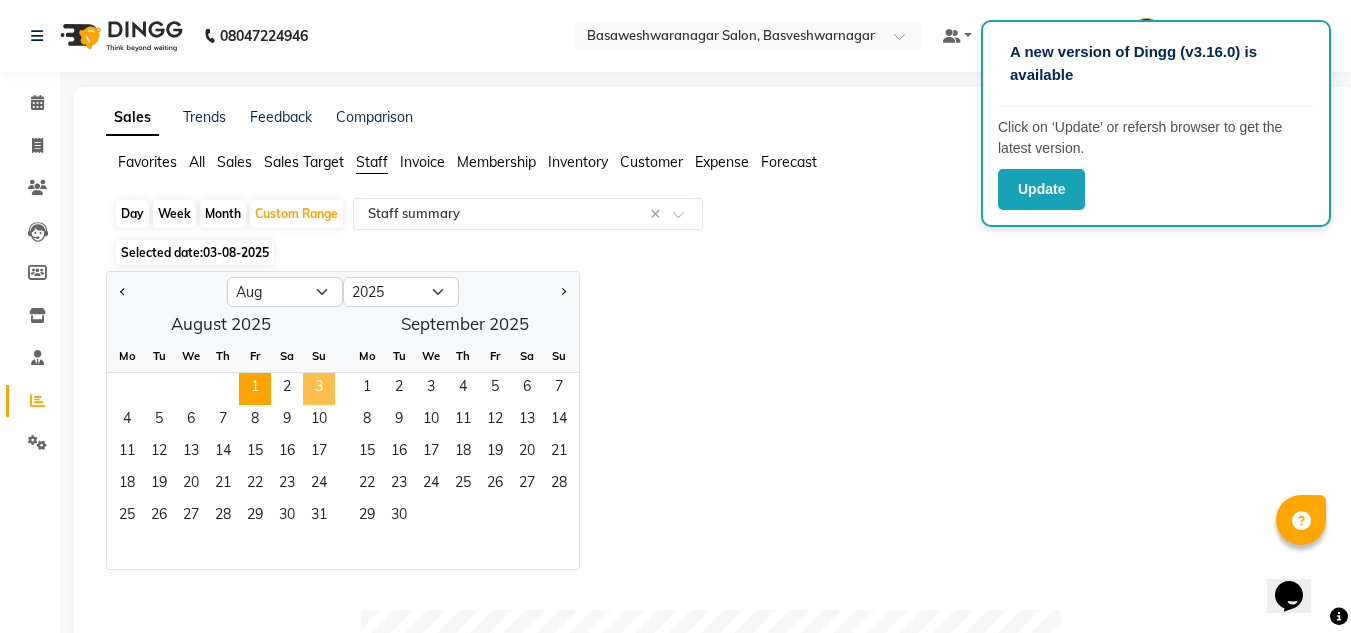 click on "3" 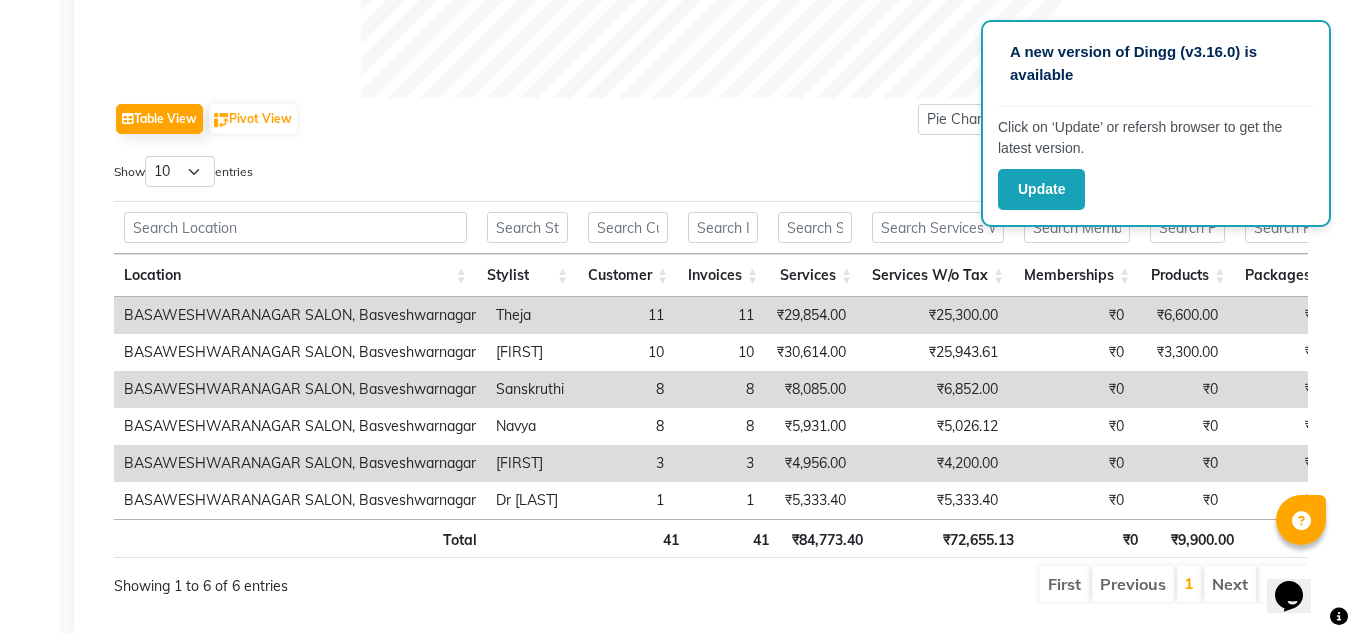 scroll, scrollTop: 980, scrollLeft: 0, axis: vertical 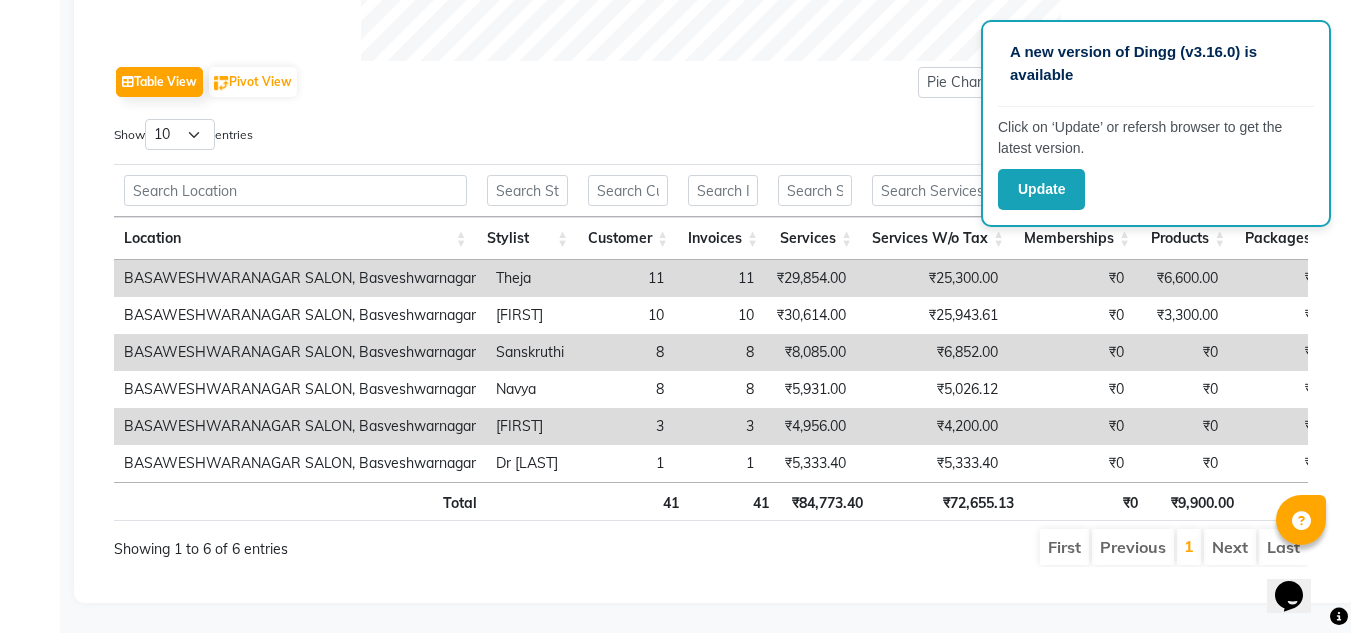 click on "₹29,854.00" at bounding box center [810, 278] 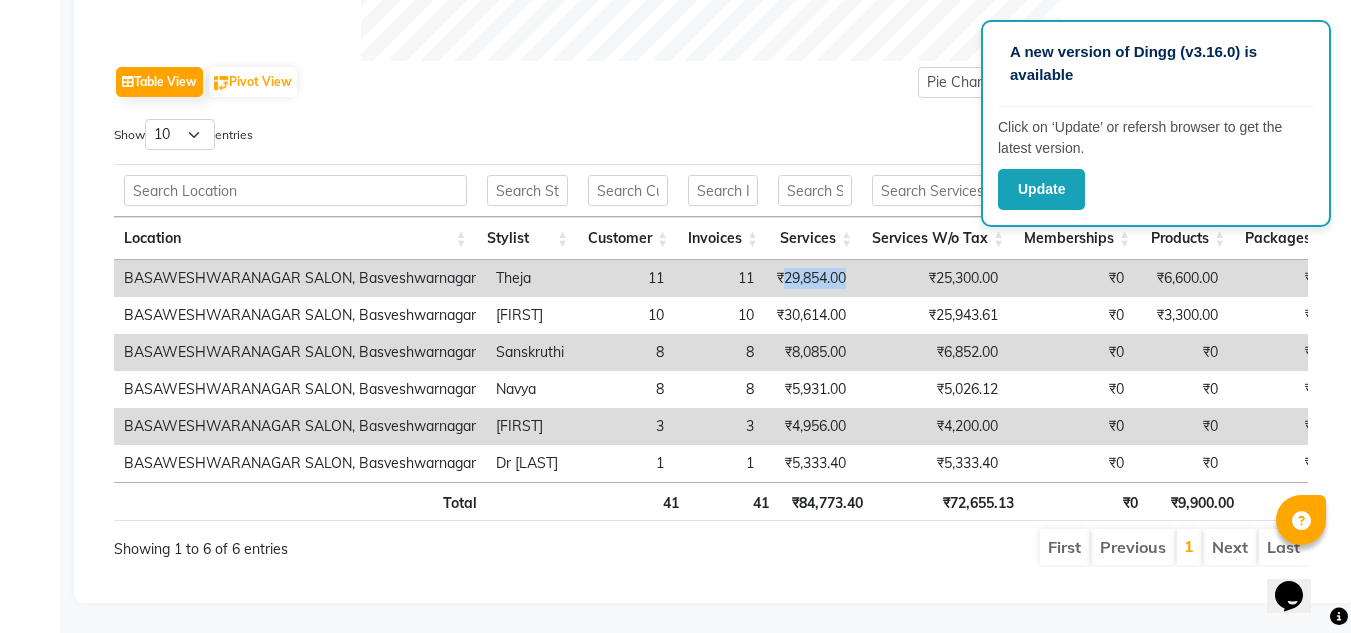 click on "₹29,854.00" at bounding box center [810, 278] 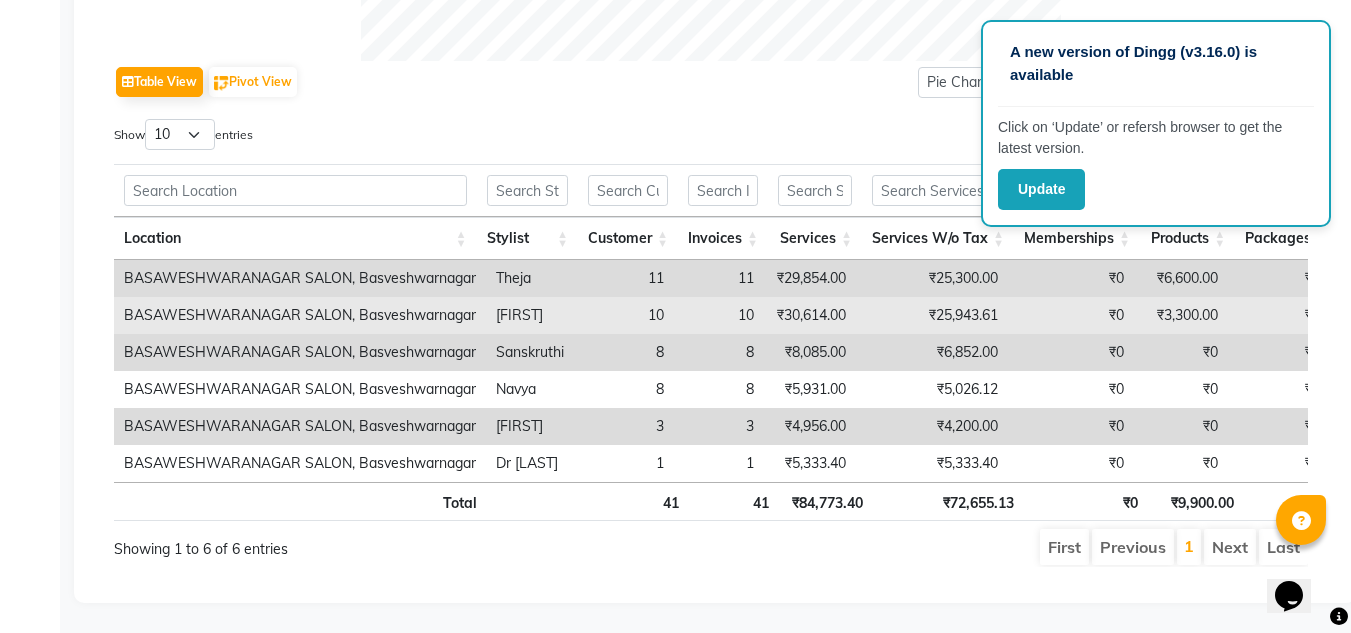click on "₹30,614.00" at bounding box center [810, 315] 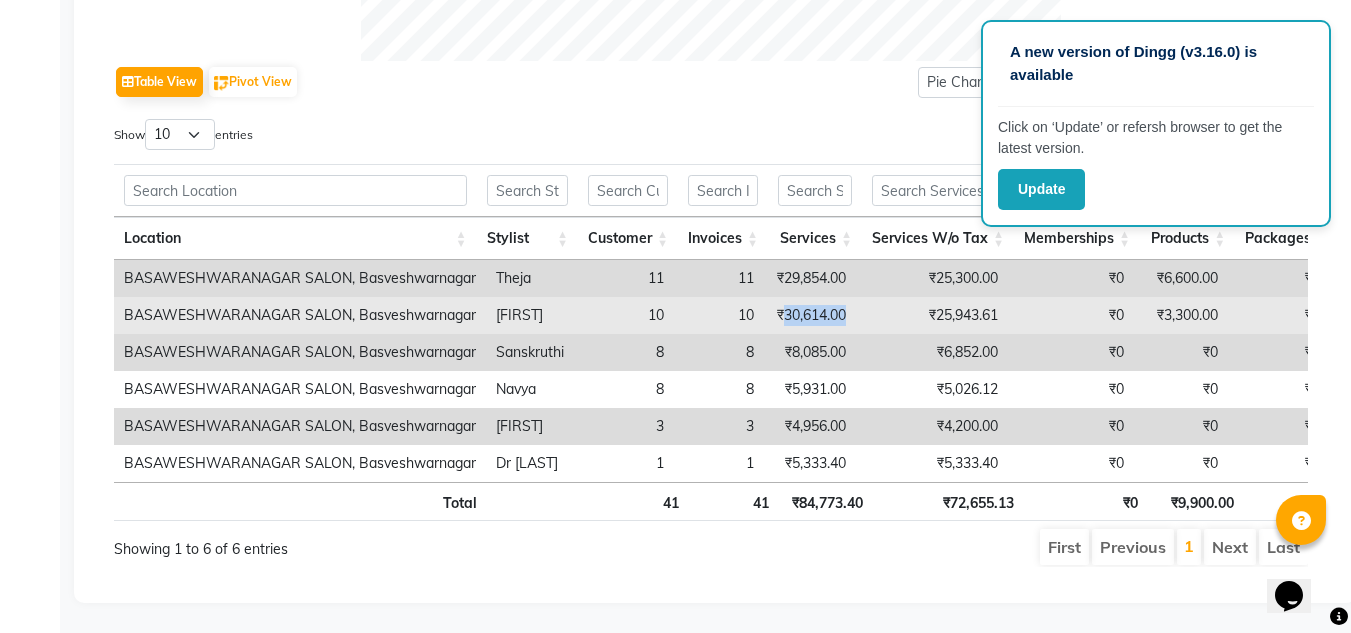 click on "₹30,614.00" at bounding box center (810, 315) 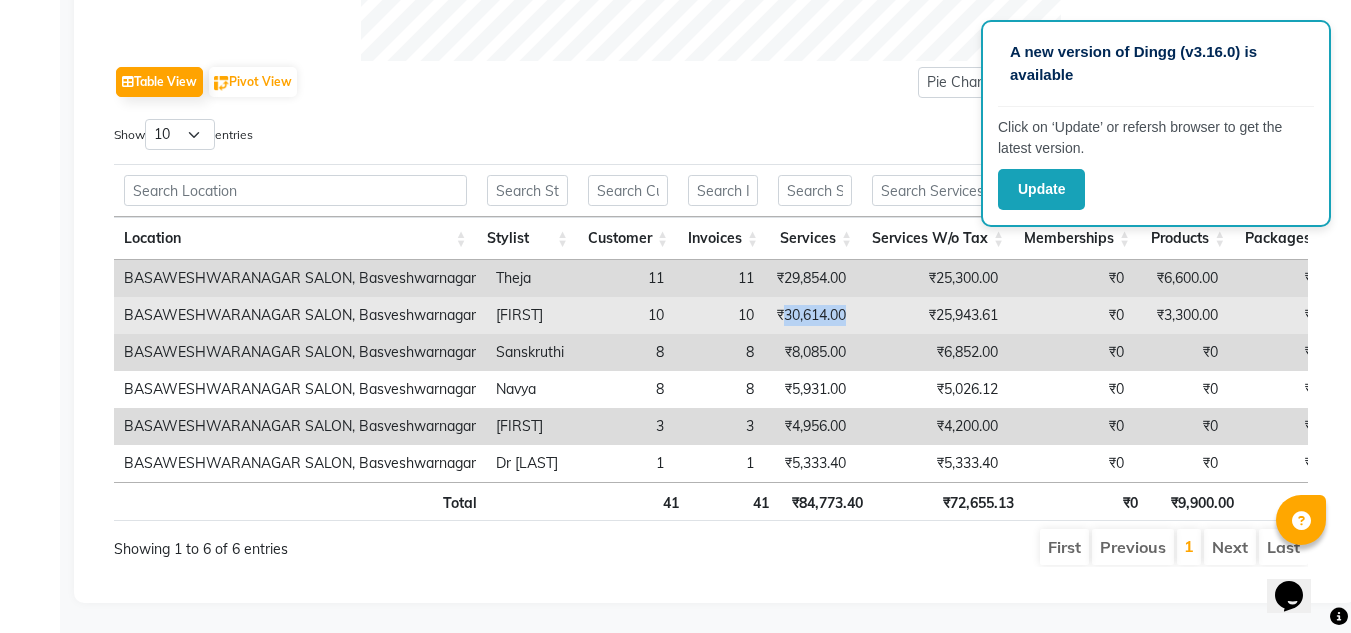 copy on "30,614.00" 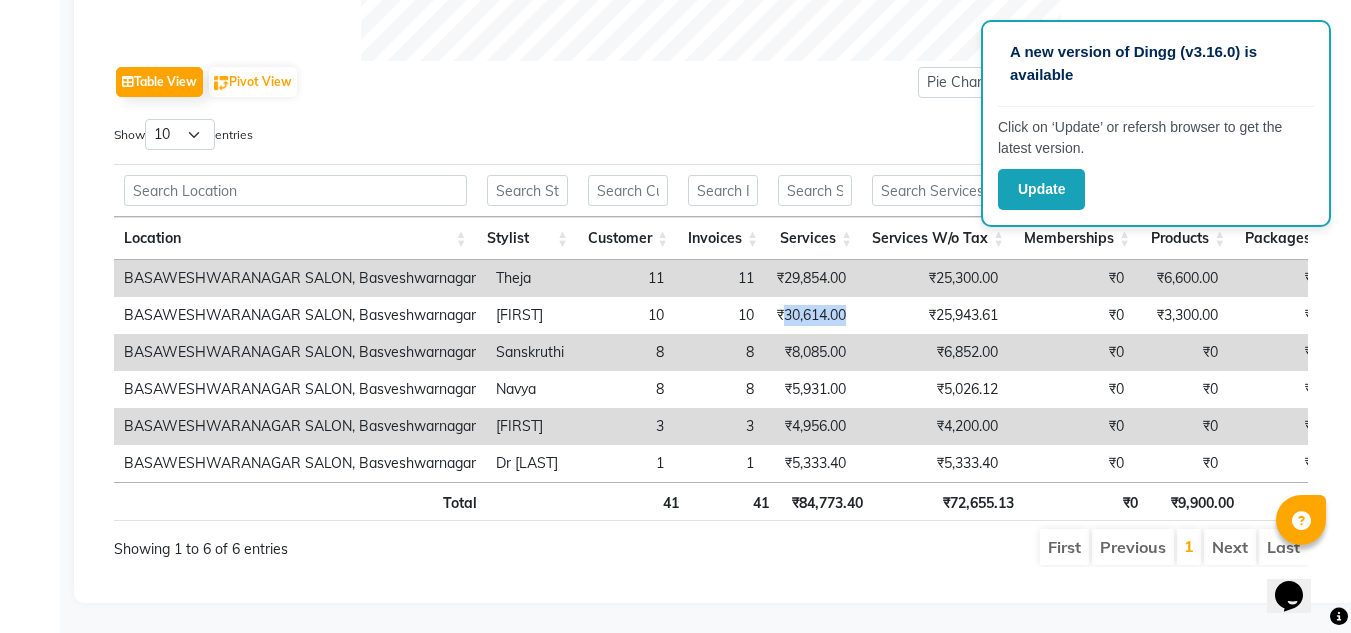 copy on "30,614.00" 